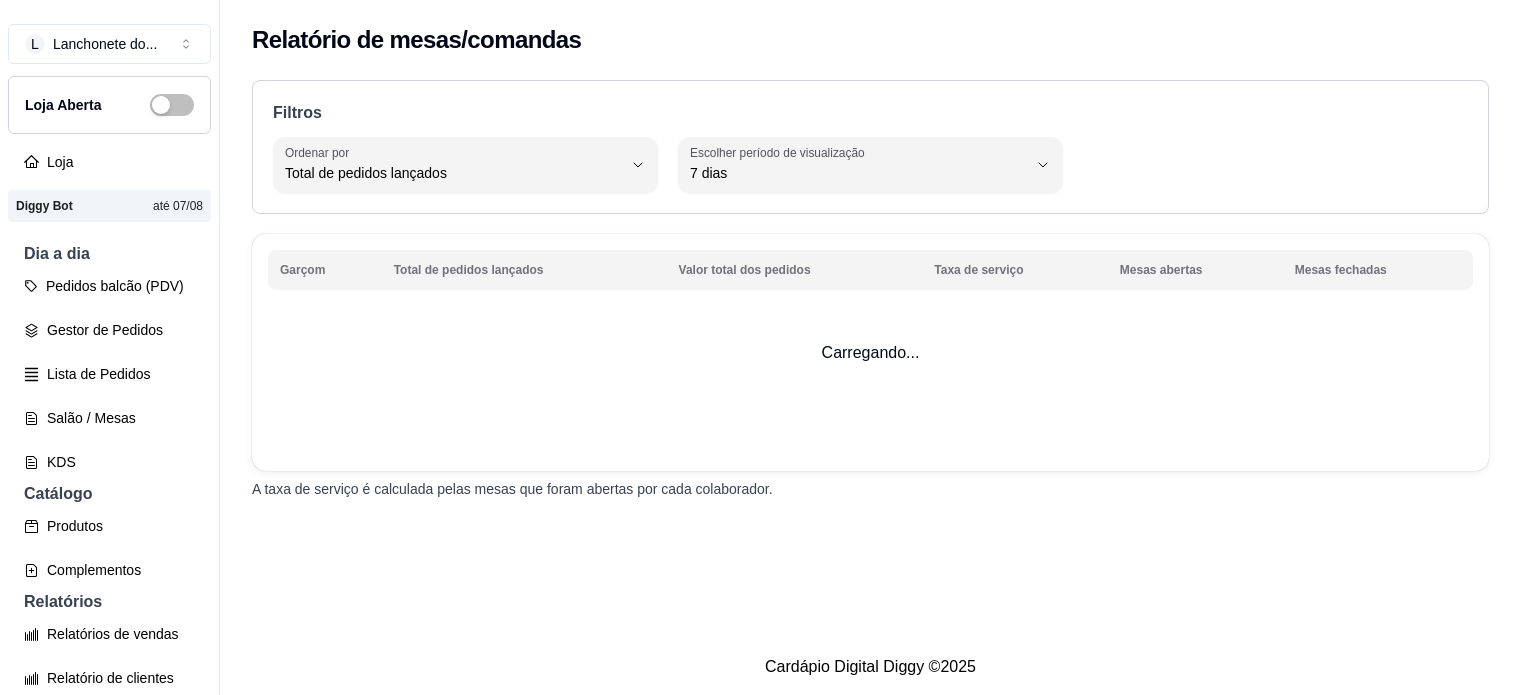 select on "TOTAL_OF_ORDERS" 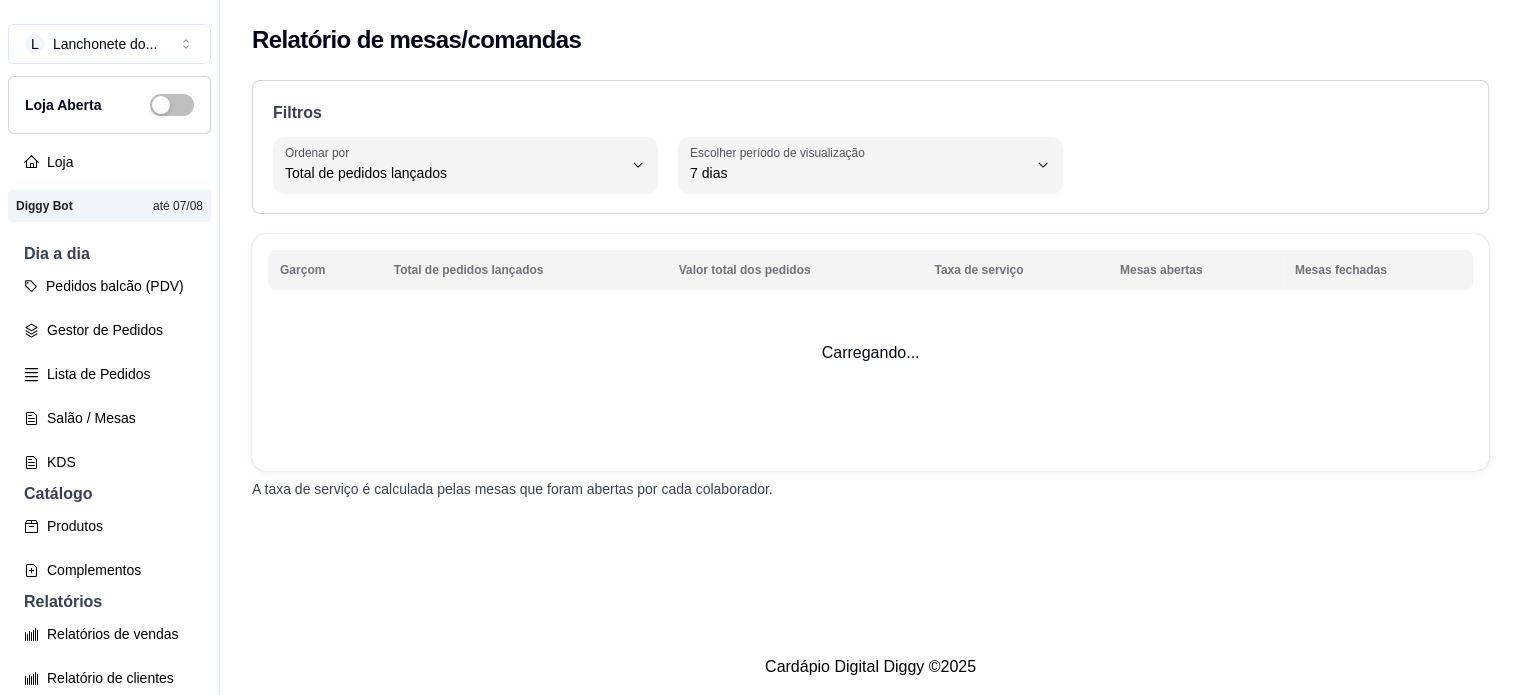 scroll, scrollTop: 608, scrollLeft: 0, axis: vertical 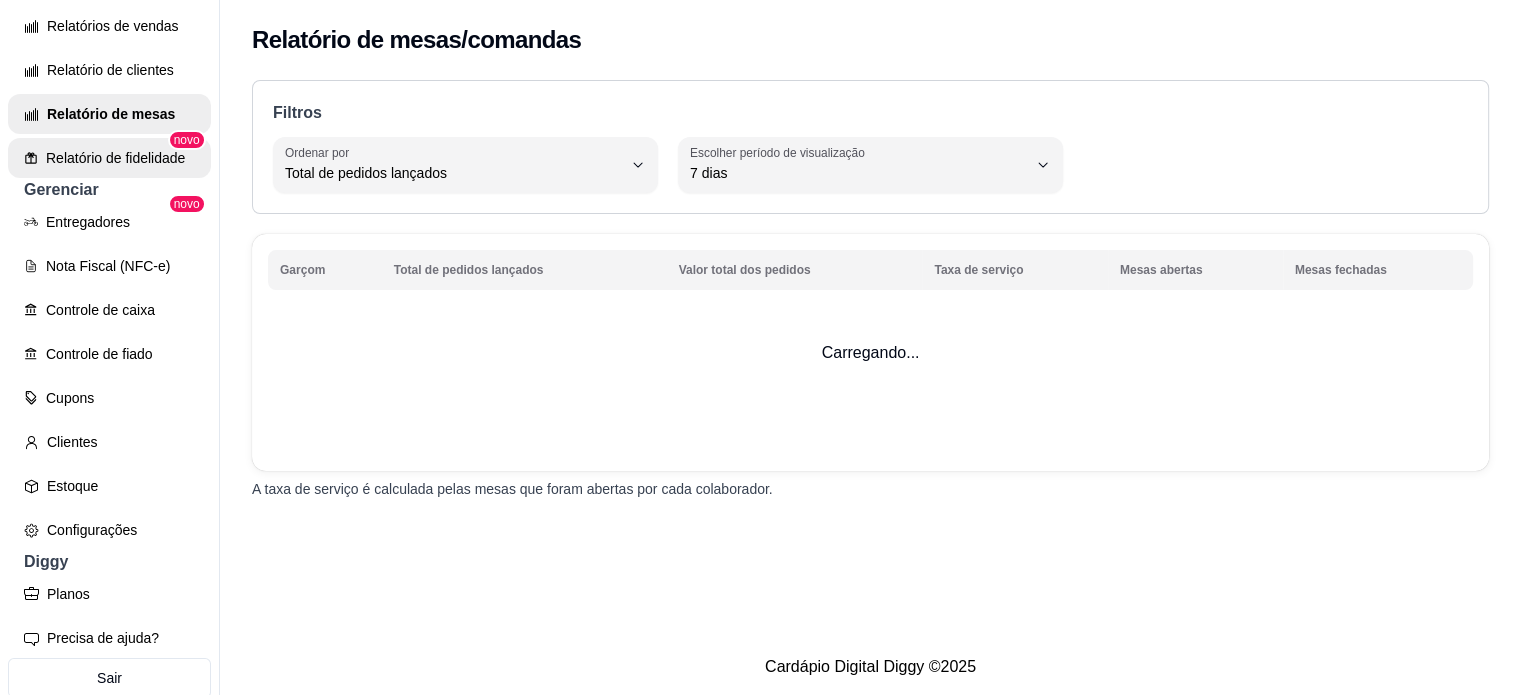 click on "Relatório de fidelidade" at bounding box center [109, 158] 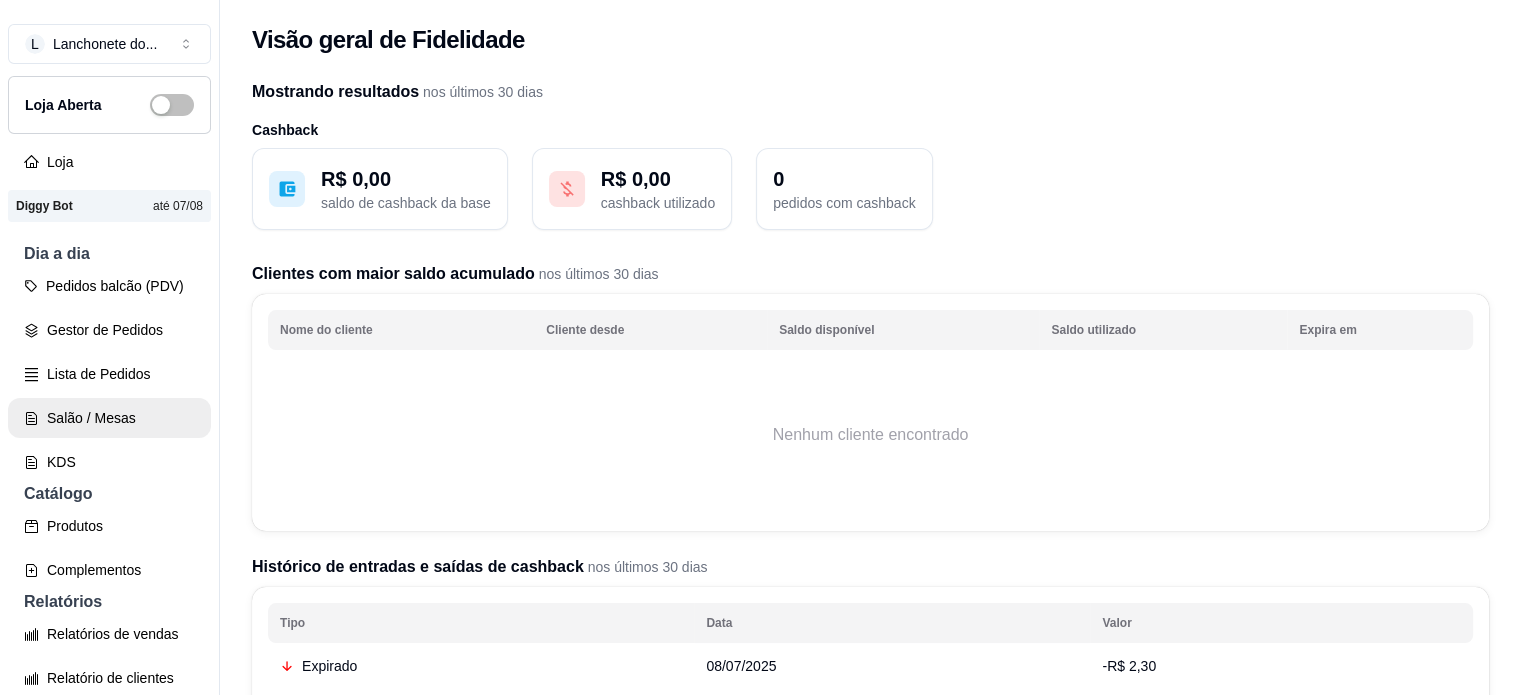 scroll, scrollTop: 608, scrollLeft: 0, axis: vertical 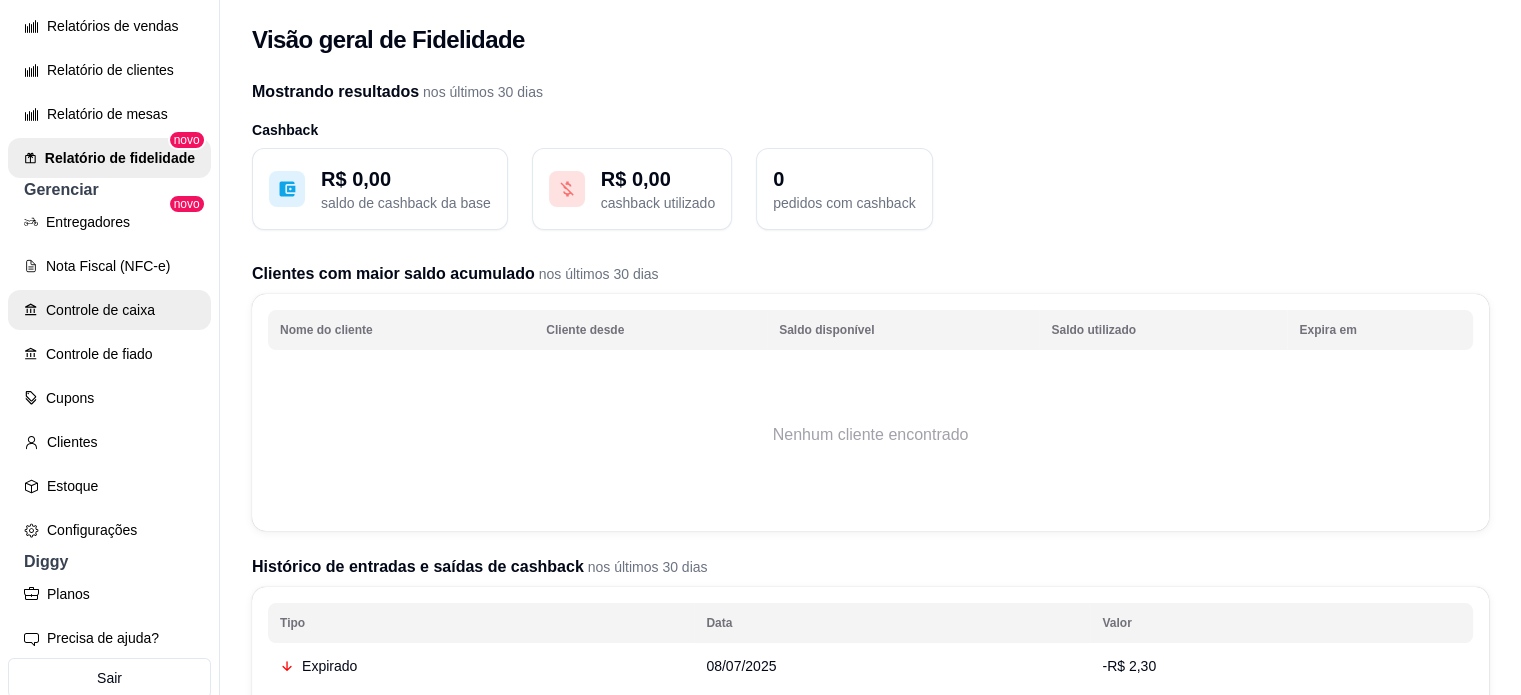 click on "Controle de caixa" at bounding box center (109, 310) 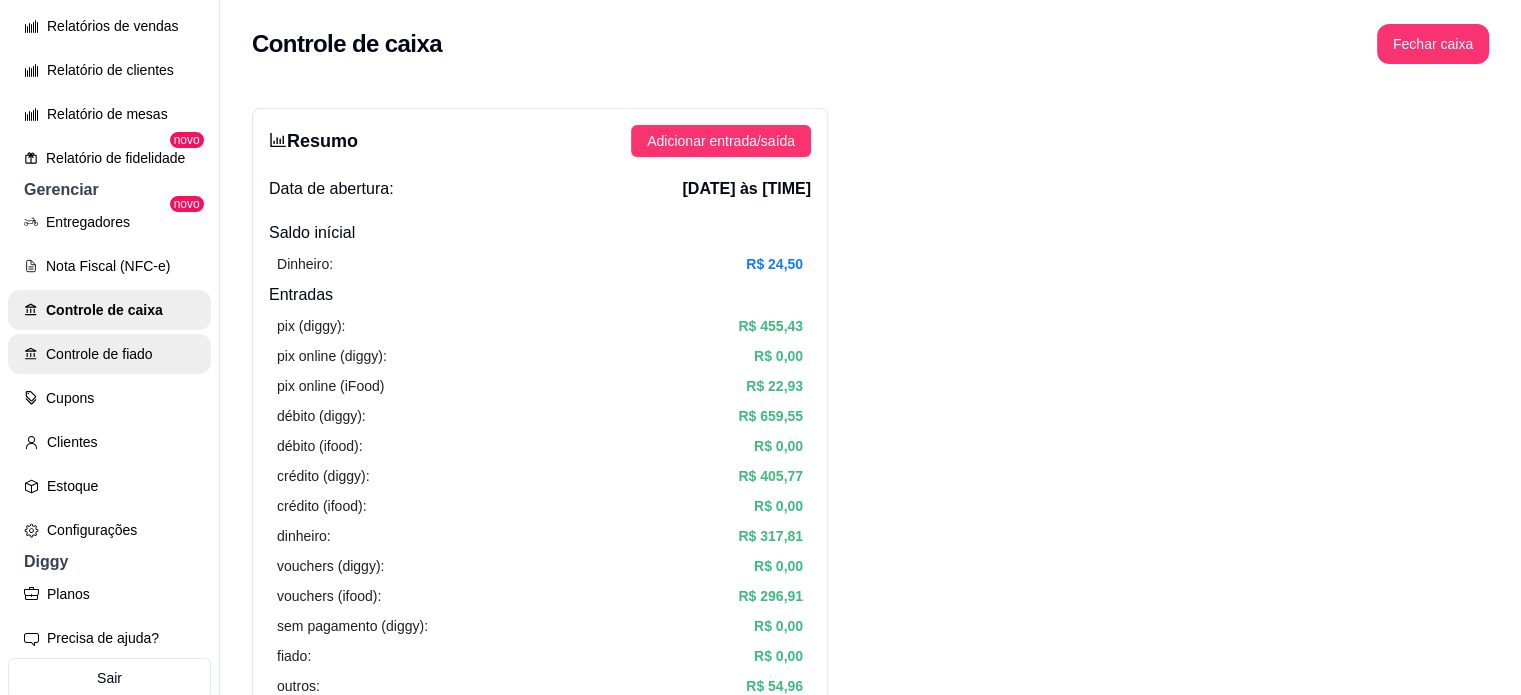 scroll, scrollTop: 0, scrollLeft: 0, axis: both 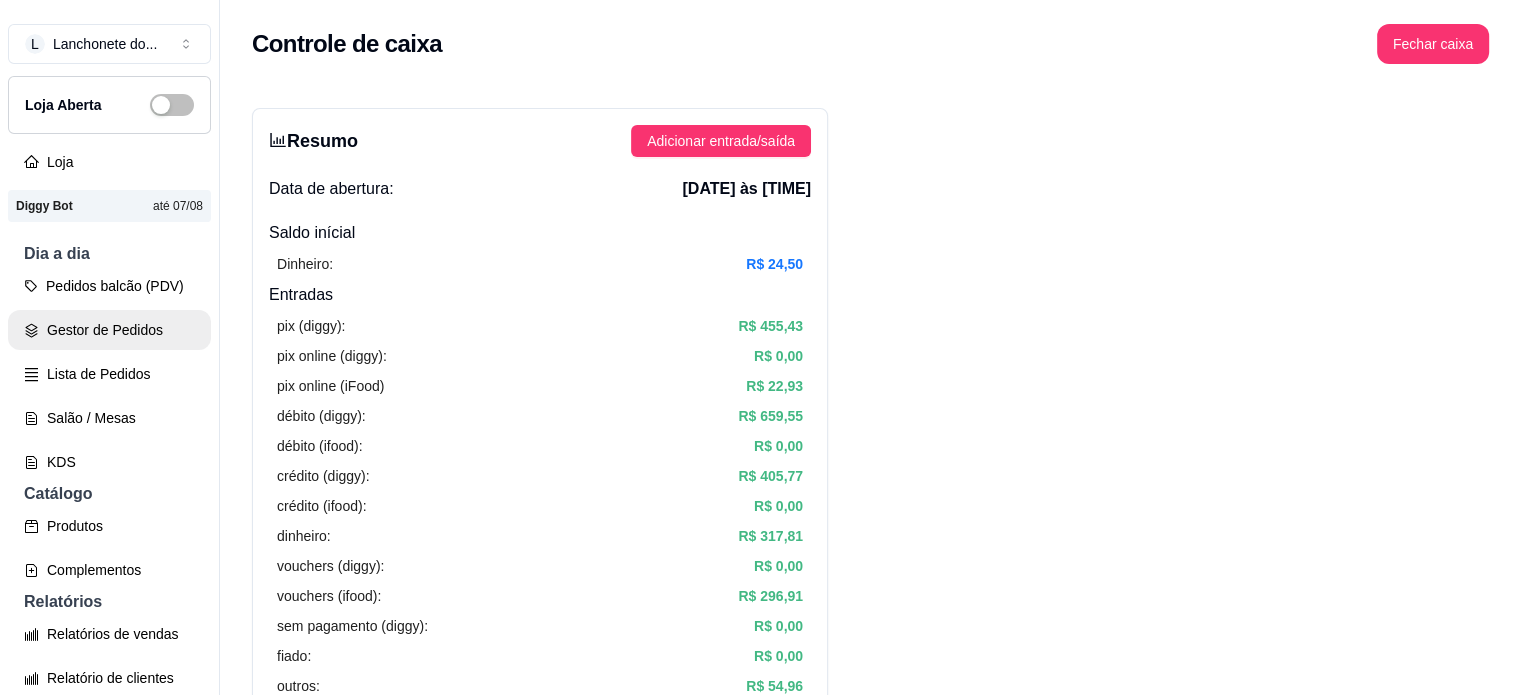 click on "Gestor de Pedidos" at bounding box center (109, 330) 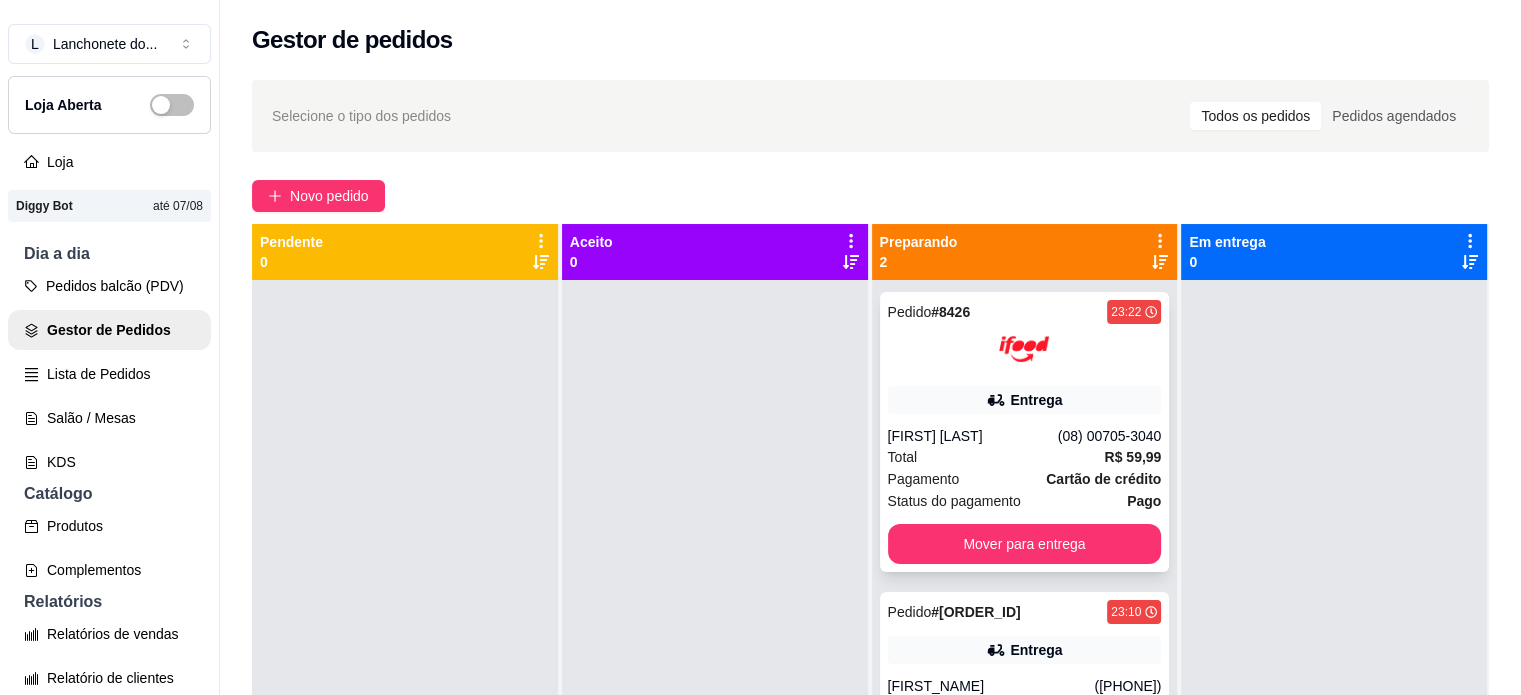 scroll, scrollTop: 56, scrollLeft: 0, axis: vertical 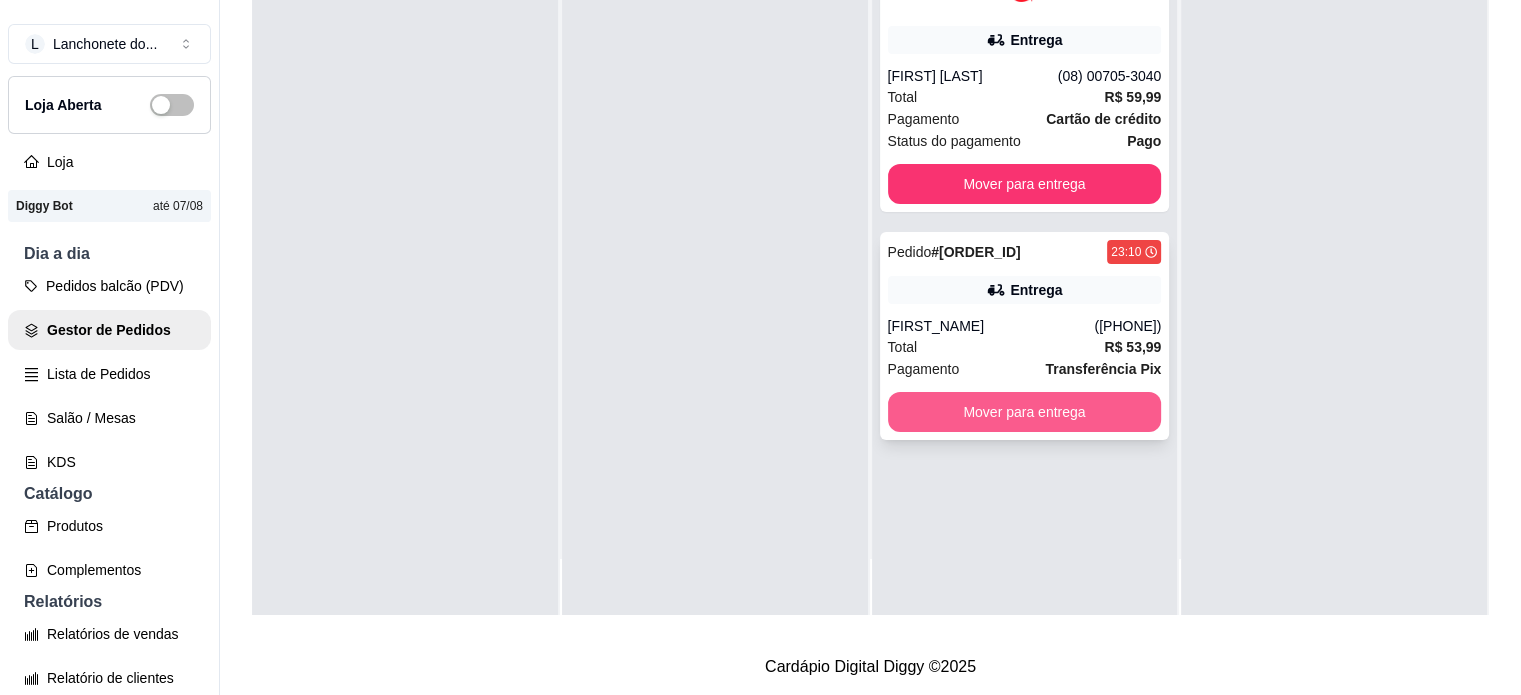 click on "Mover para entrega" at bounding box center [1025, 412] 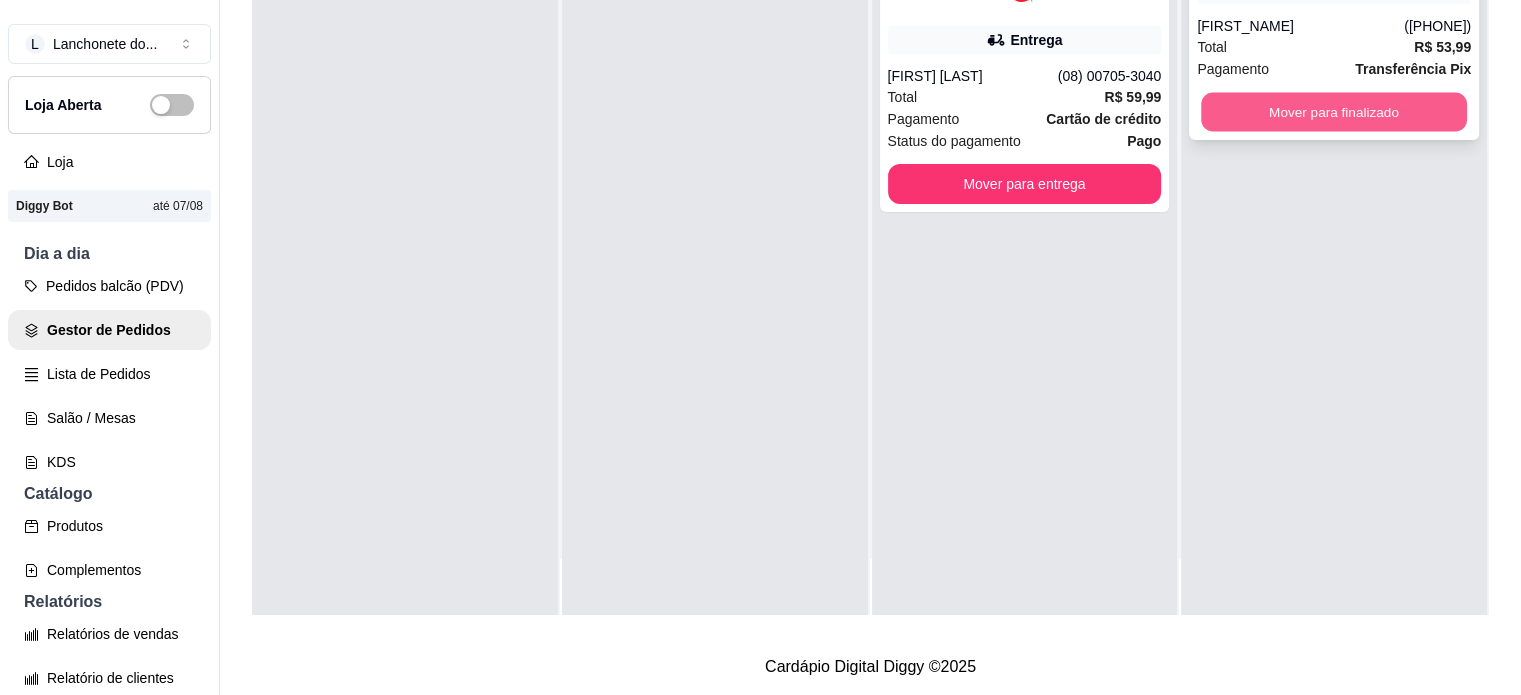 click on "Mover para finalizado" at bounding box center (1334, 112) 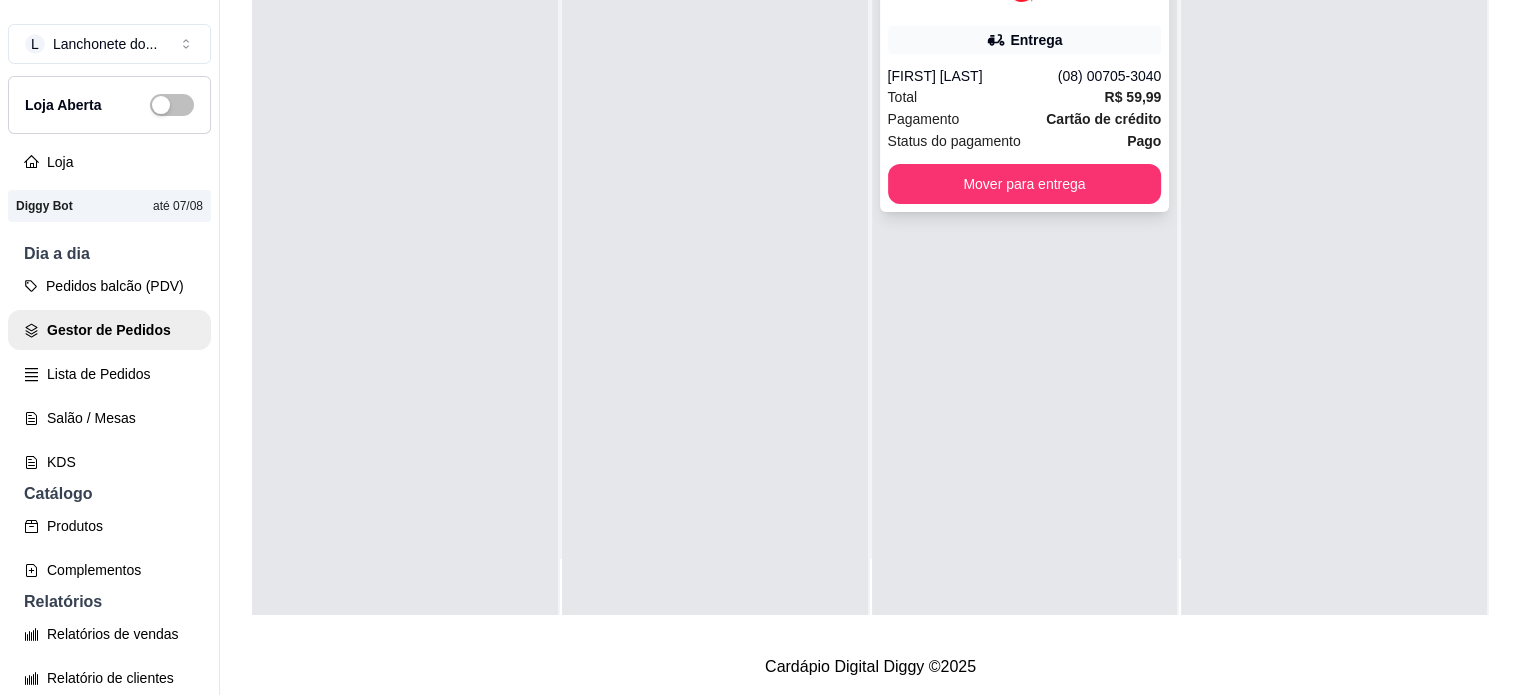 click on "Entrega" at bounding box center (1025, 40) 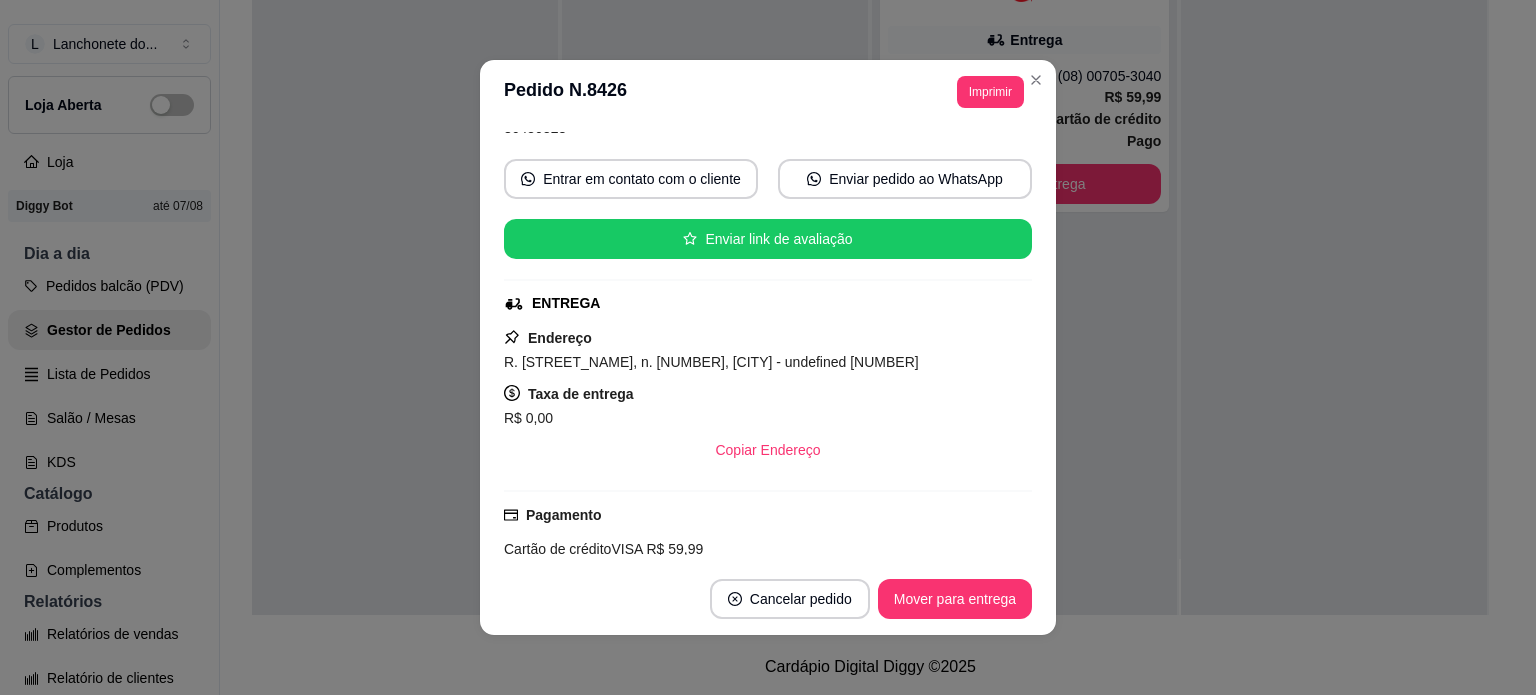 scroll, scrollTop: 581, scrollLeft: 0, axis: vertical 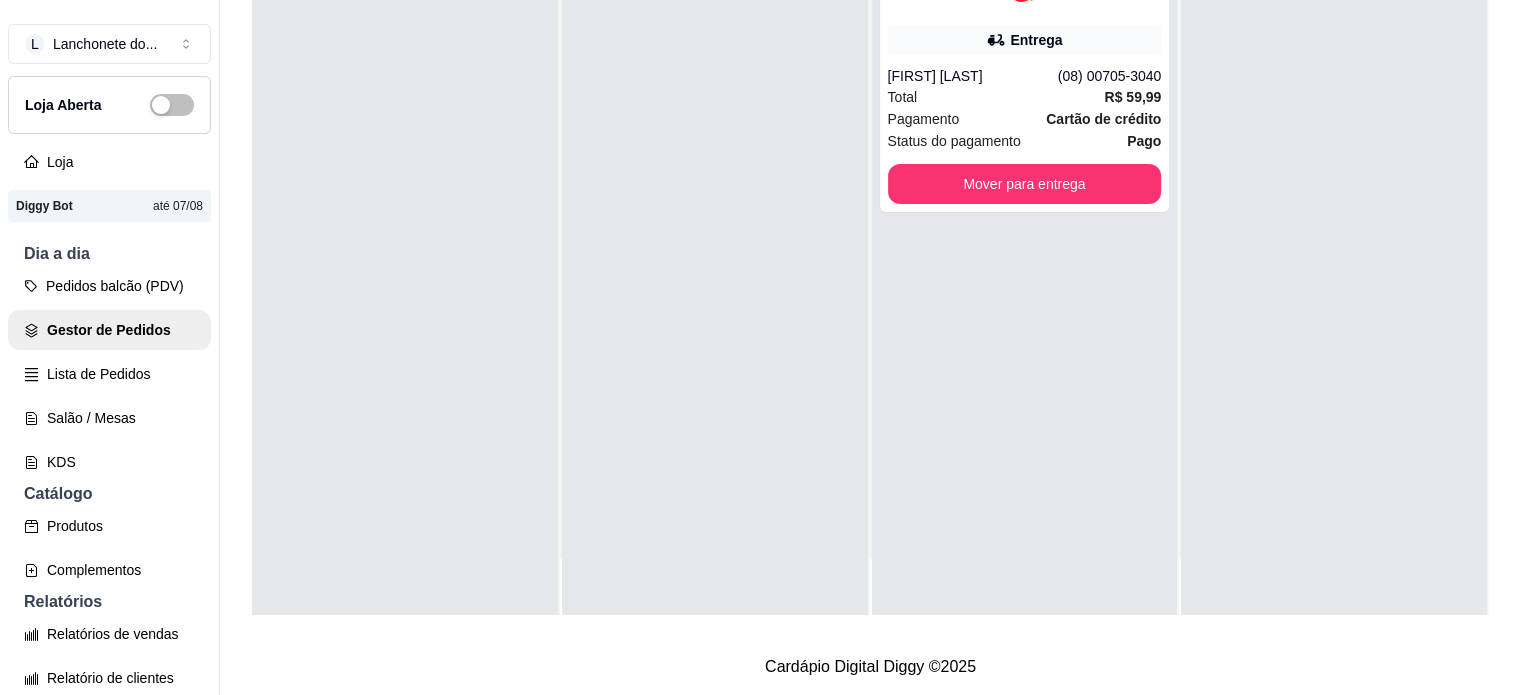 click at bounding box center (405, 267) 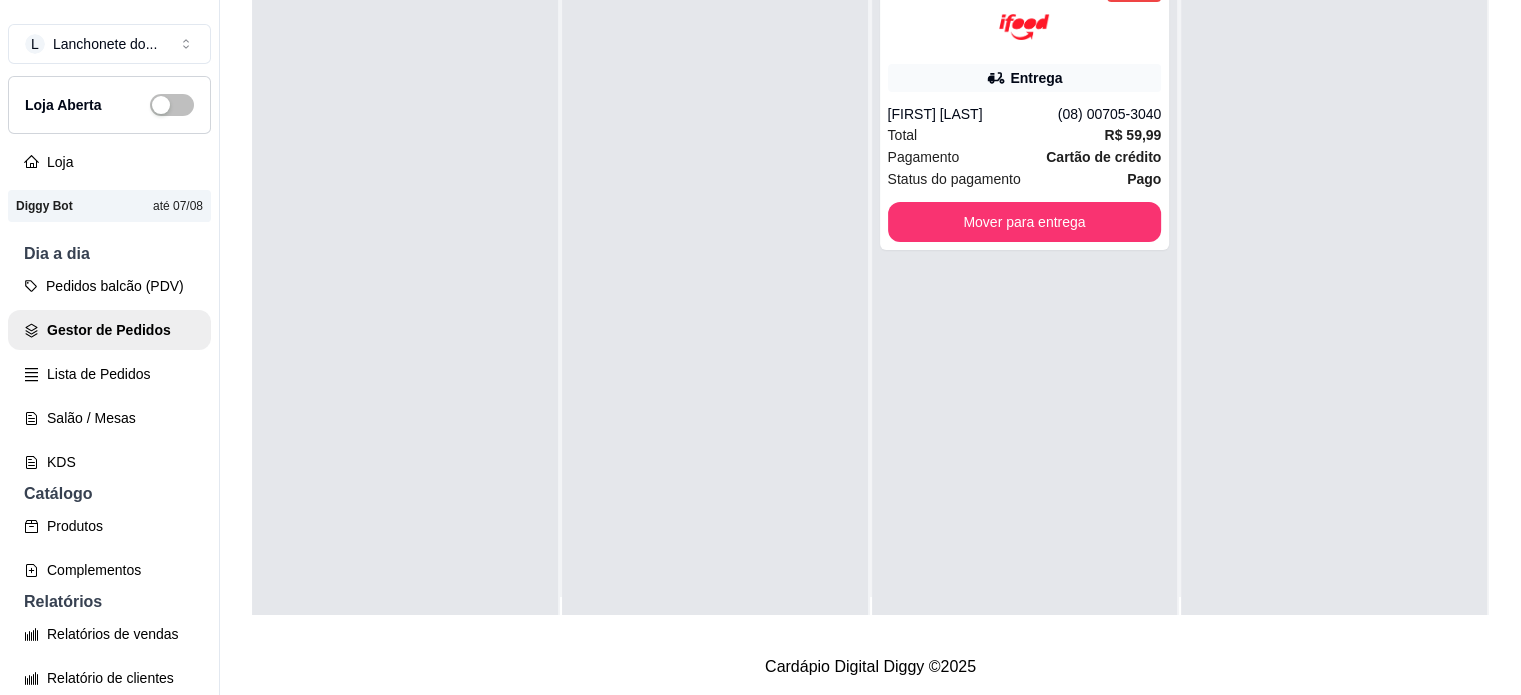 scroll, scrollTop: 0, scrollLeft: 0, axis: both 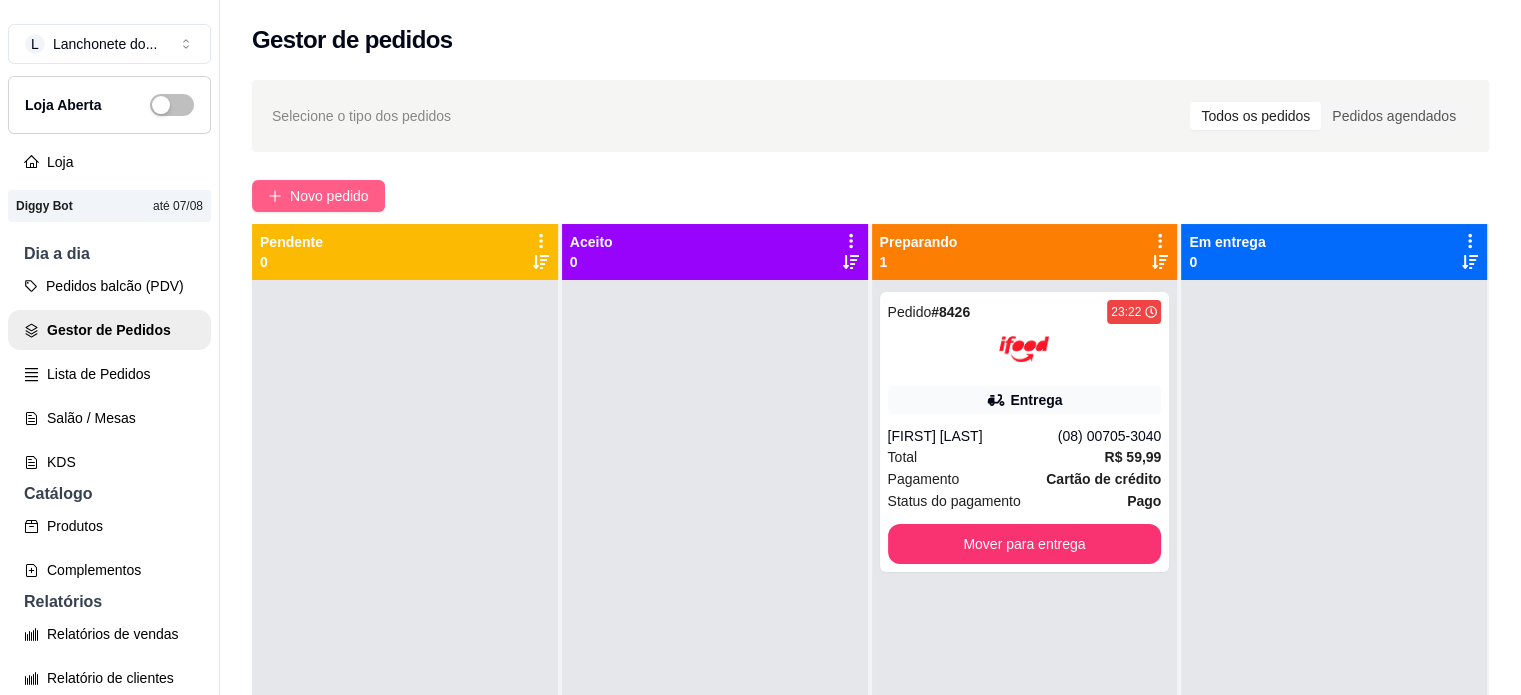 click on "Novo pedido" at bounding box center [318, 196] 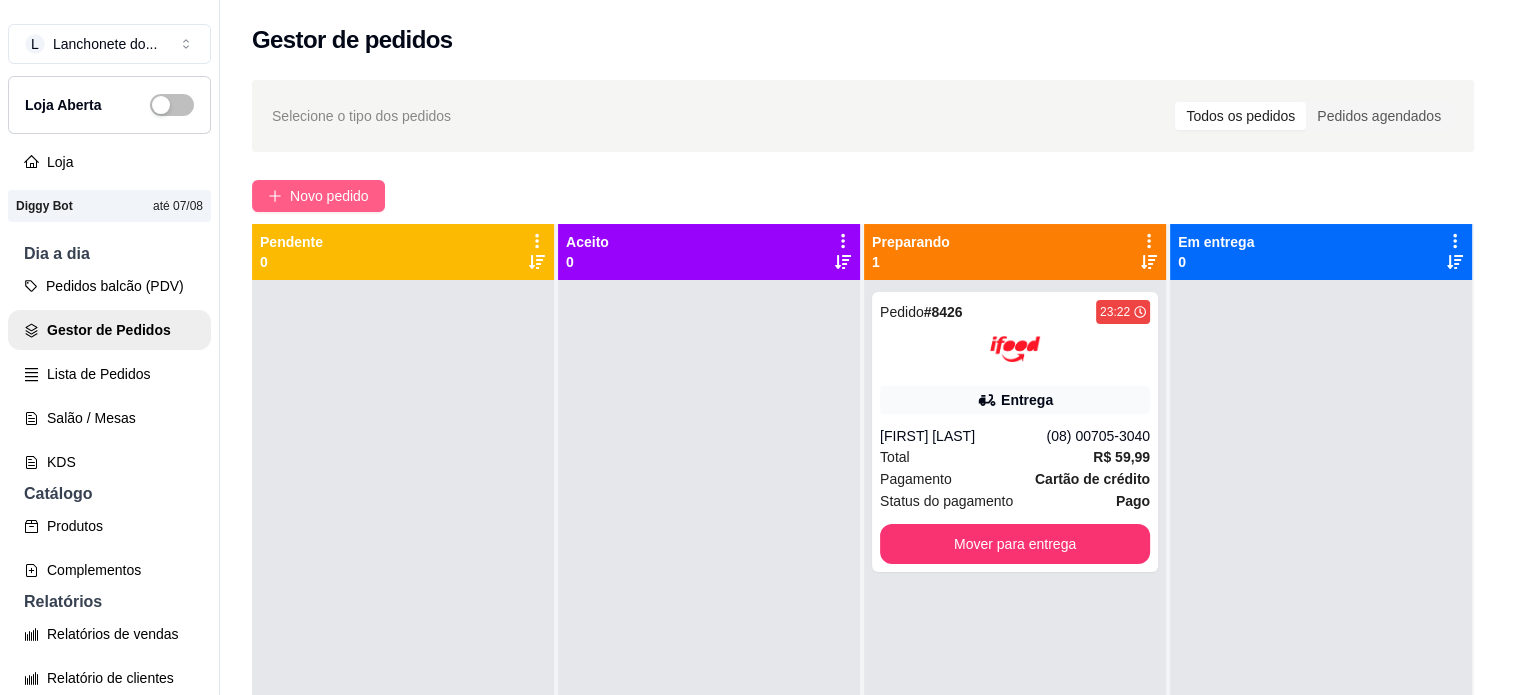 click on "Item avulso COMBOS  COMBO 1   [PRICE] 0 COMBO 2   [PRICE] 0 COMBO NA CAIXA + COCA    [PRICE] 0 COMBO CASAL ❤️   [PRICE] 0 PRATOS  Tropeiro    [PRICE] 0 Espaguete    [PRICE] 0 546 - Tropeguete   [PRICE] 0 MEIO A MEIO  Metade macarrão na chapa/Metade Galinhada    [PRICE] 0 Metade tropeiro/Metade Macarrão na Chapa    [PRICE] 0 GALINHADA Galinhada    [PRICE] 0 OS MAIS VENDIDOS! 2 -X BACON 2 COCAS 200ML 2 FRITAS 🍟   [PRICE] 0 COMBO SOLTEIRO 😛   [PRICE] 0 2 POR 38,00   [PRICE] [PRICE] 0 SANDUÍCHES HAMBÚRGUER    [PRICE] 0 MISTO     [PRICE] 0 MISTÃO    [PRICE] 0 VEGETARIANO    [PRICE] 0 FRANGO COM CATUPIRY    [PRICE] 0 X  BURGUER    [PRICE] 0 X EGG BURGUER    [PRICE] 0 LAÇADOR    [PRICE] 0 FRANGO COM CHEDDAR    [PRICE] 0 X-BACON    [PRICE] 0 X EGG BACON    [PRICE] 0 X-TUDO    [PRICE] [PRICE] 0 X-ESPECIAL    [PRICE] 0 XEXÉU BURGUER    [PRICE] 0 BIG JR    [PRICE] 0 coca cola 1 litro   [PRICE] 0 HOT DOG Hot dog tradicional    0   0" at bounding box center [547, 426] 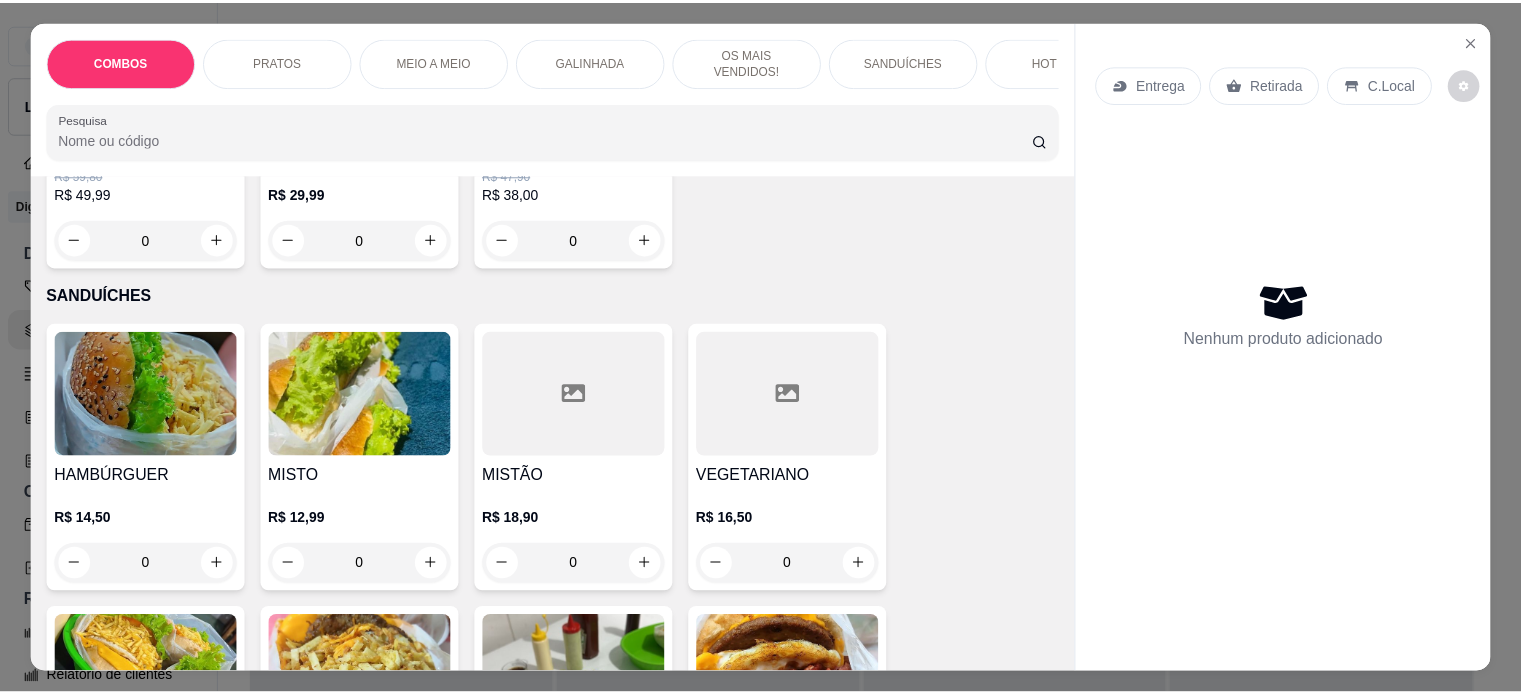 scroll, scrollTop: 2117, scrollLeft: 0, axis: vertical 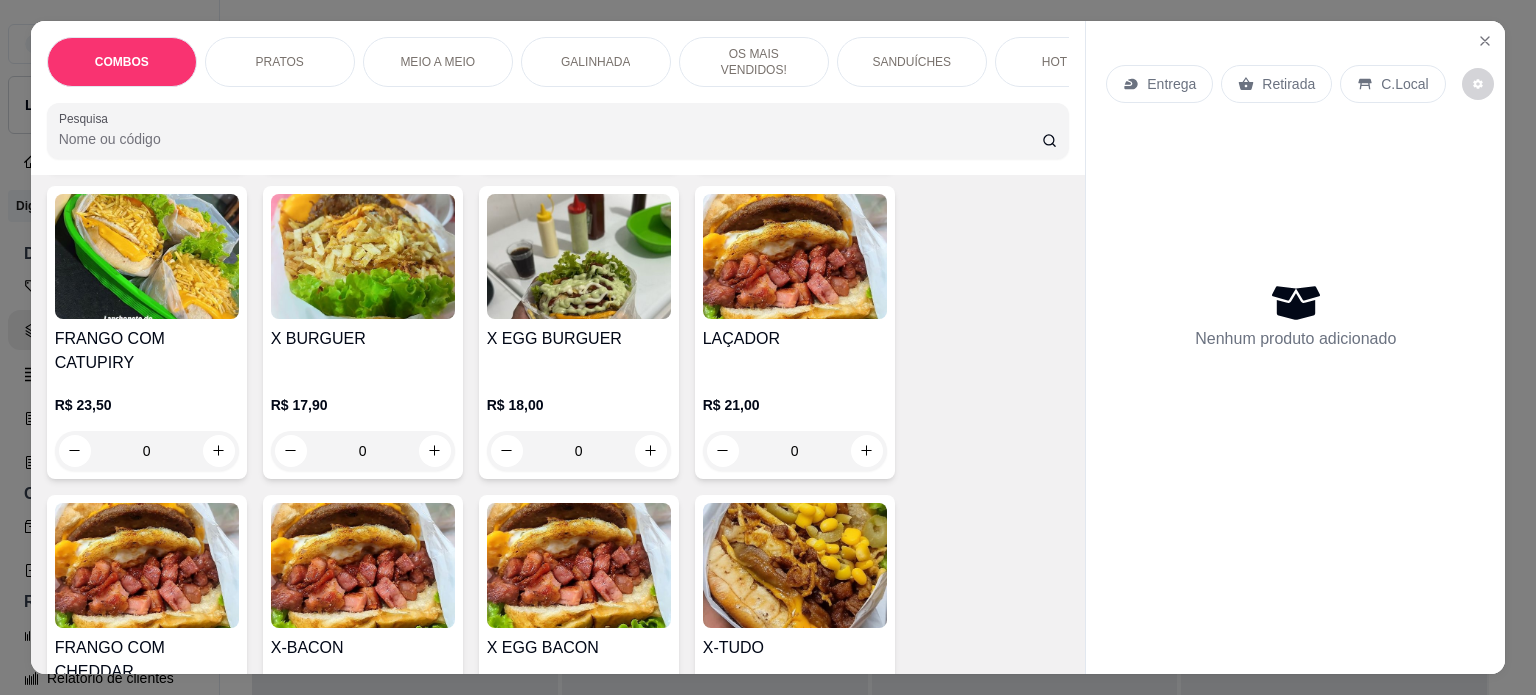 click at bounding box center [795, 565] 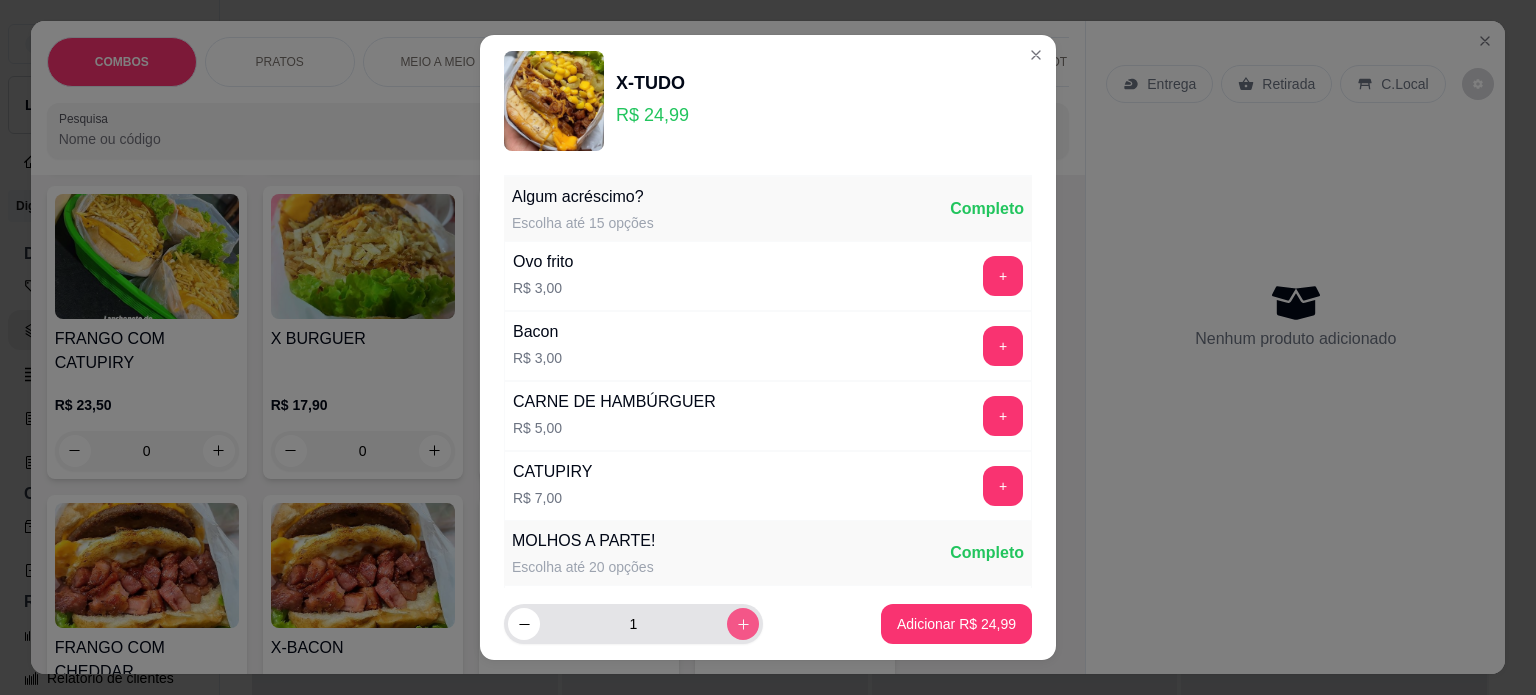 click 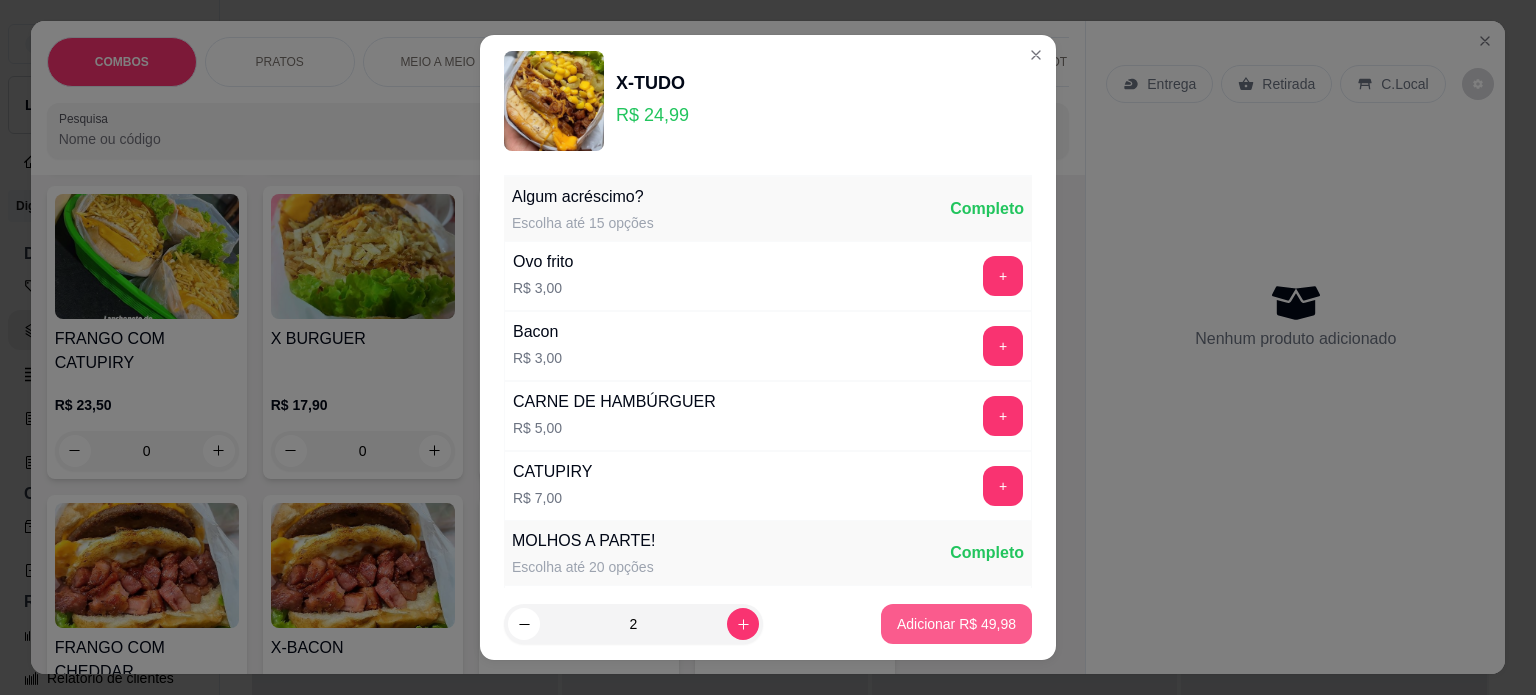 click on "Adicionar   R$ 49,98" at bounding box center [956, 624] 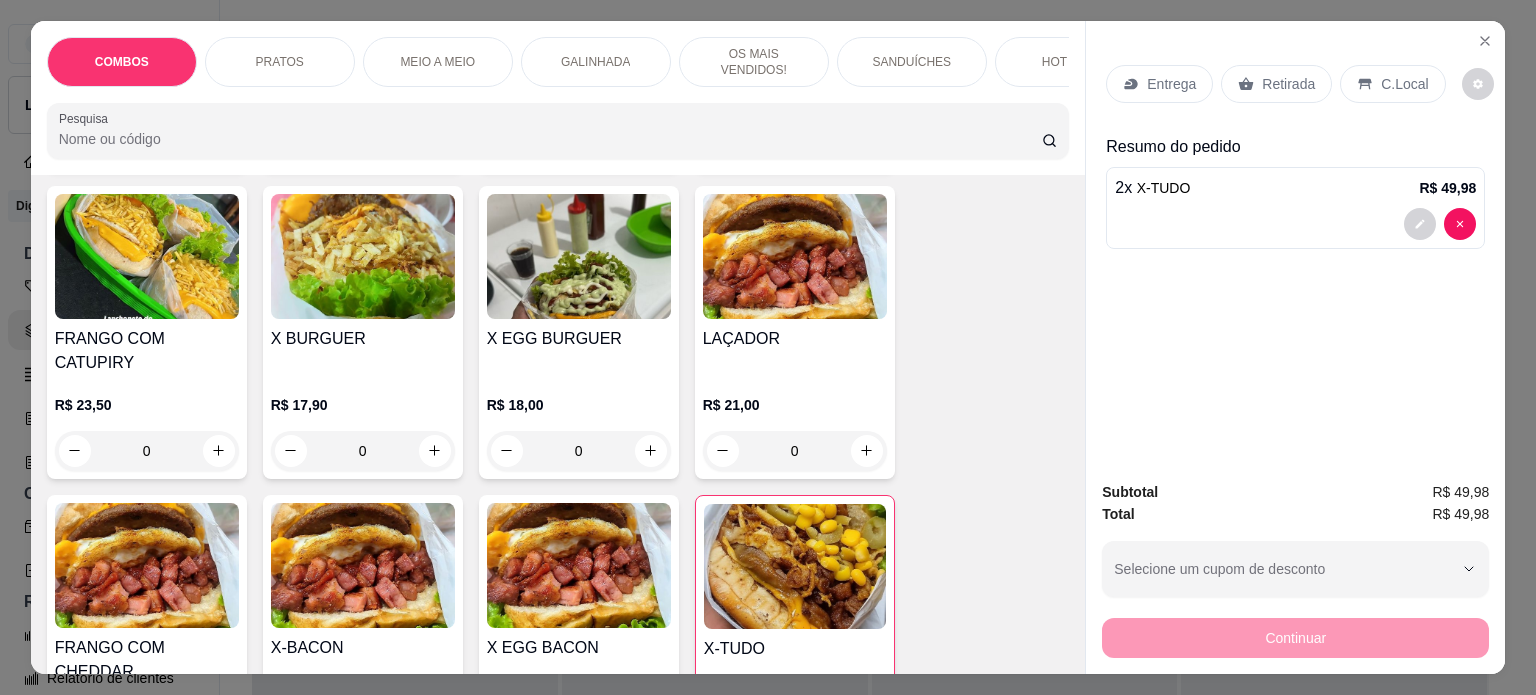 click on "Retirada" at bounding box center [1276, 84] 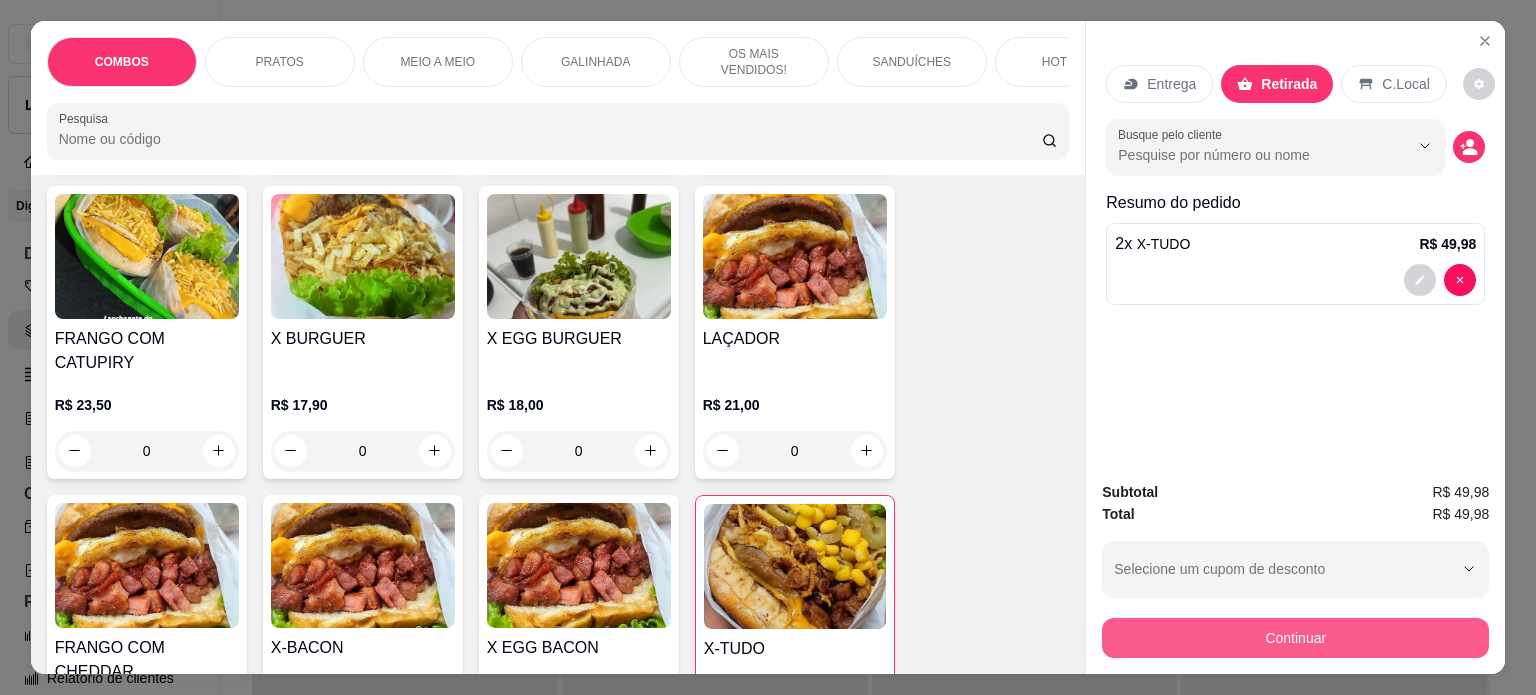 click on "Continuar" at bounding box center (1295, 638) 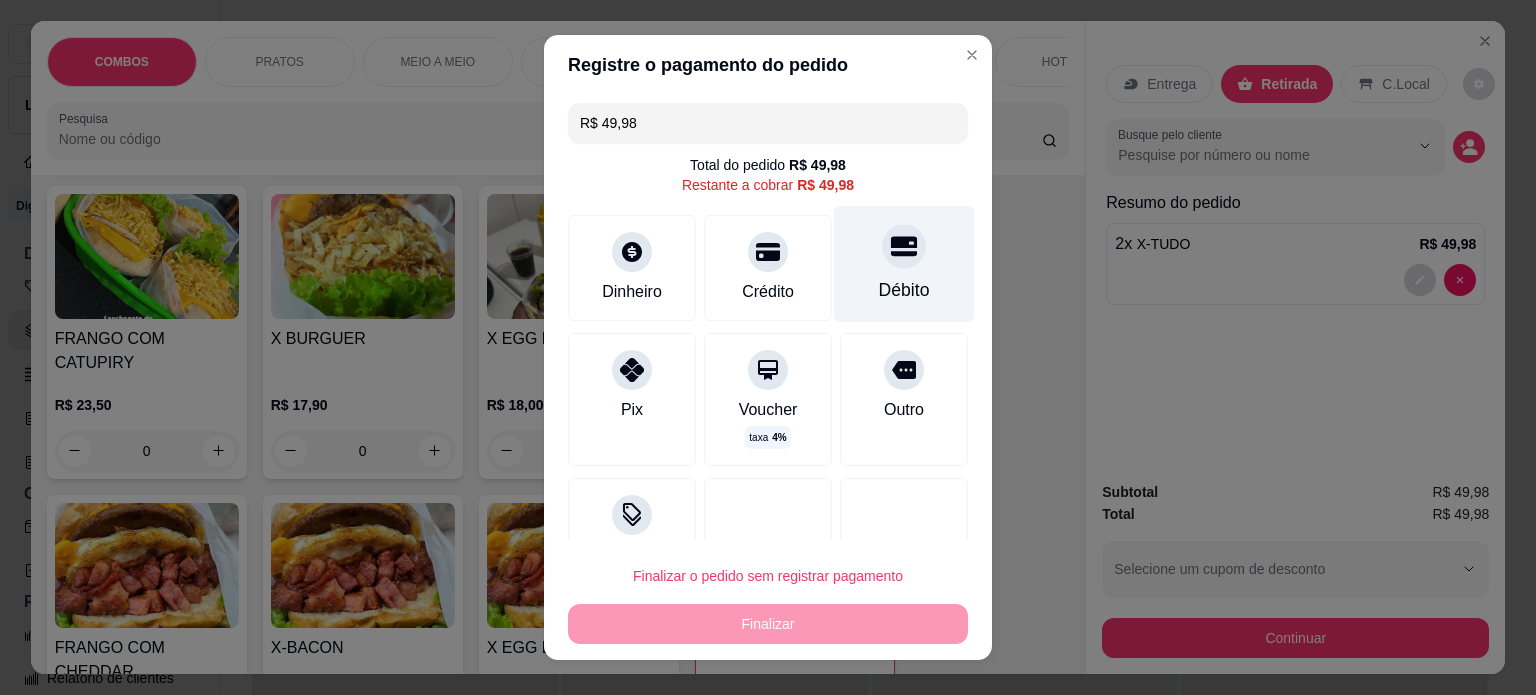 click at bounding box center (904, 246) 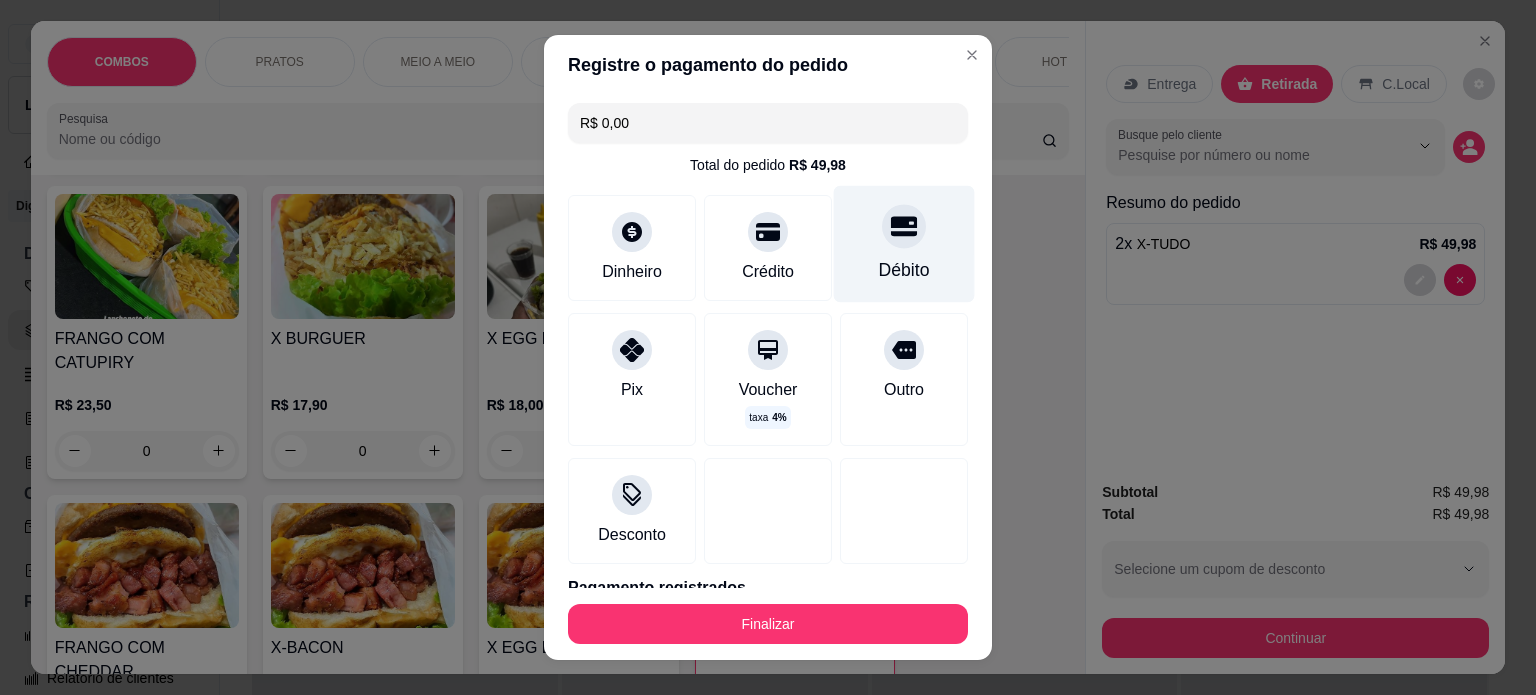 type on "R$ 0,00" 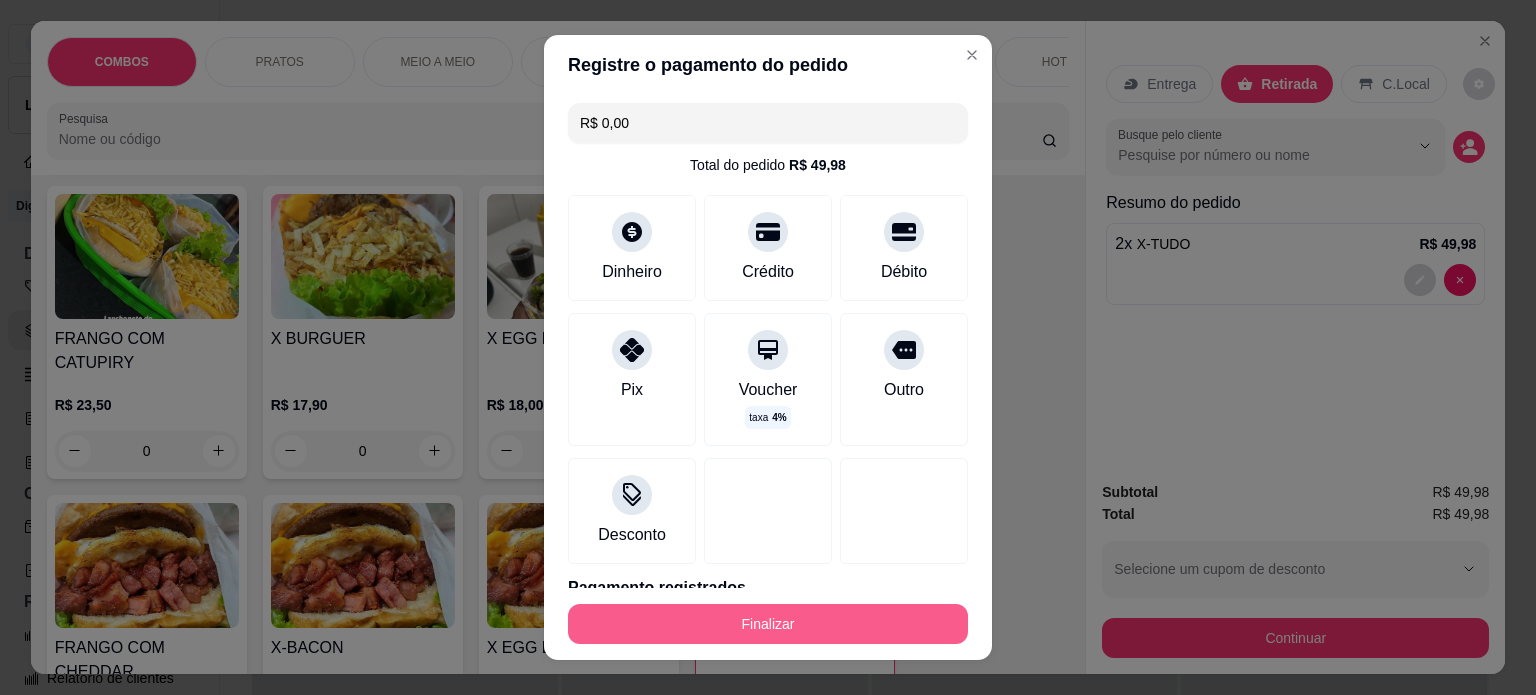 click on "Finalizar" at bounding box center (768, 624) 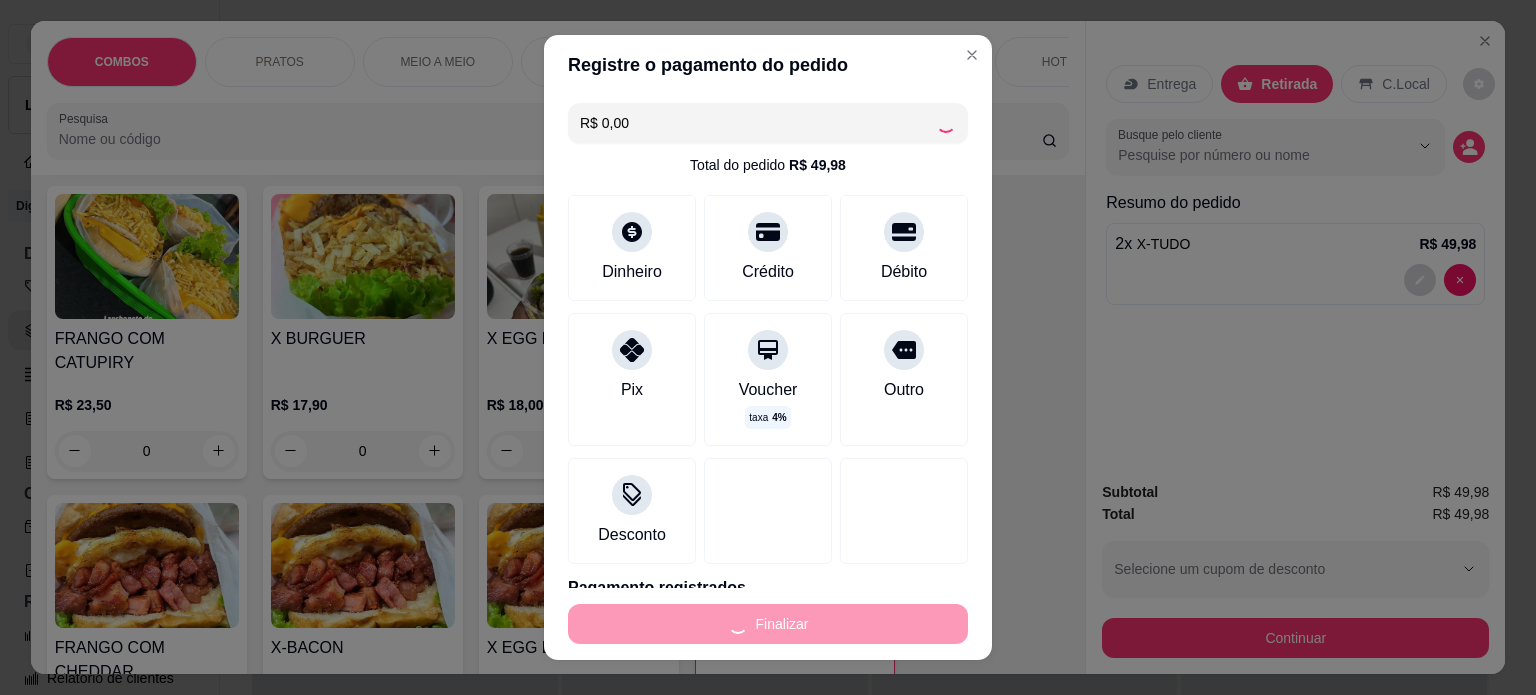 type on "0" 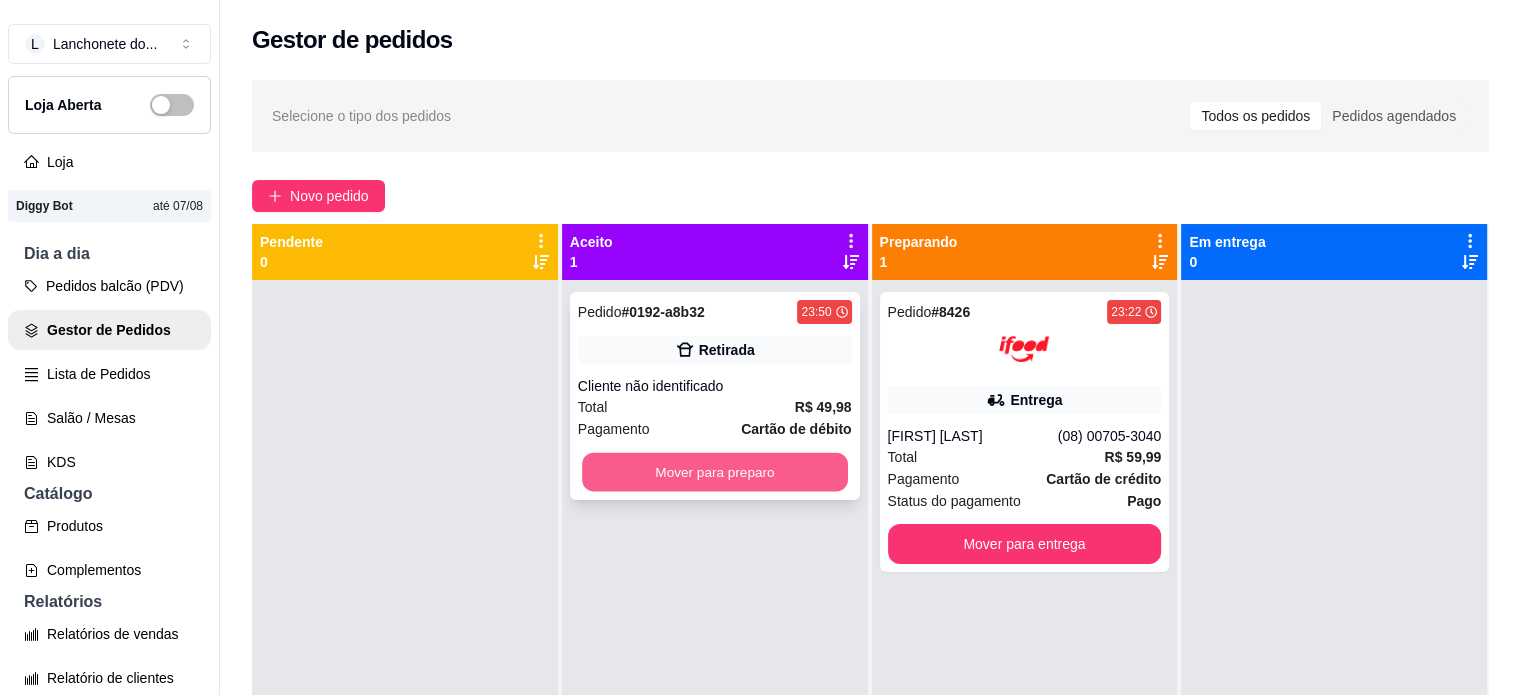 click on "Mover para preparo" at bounding box center (715, 472) 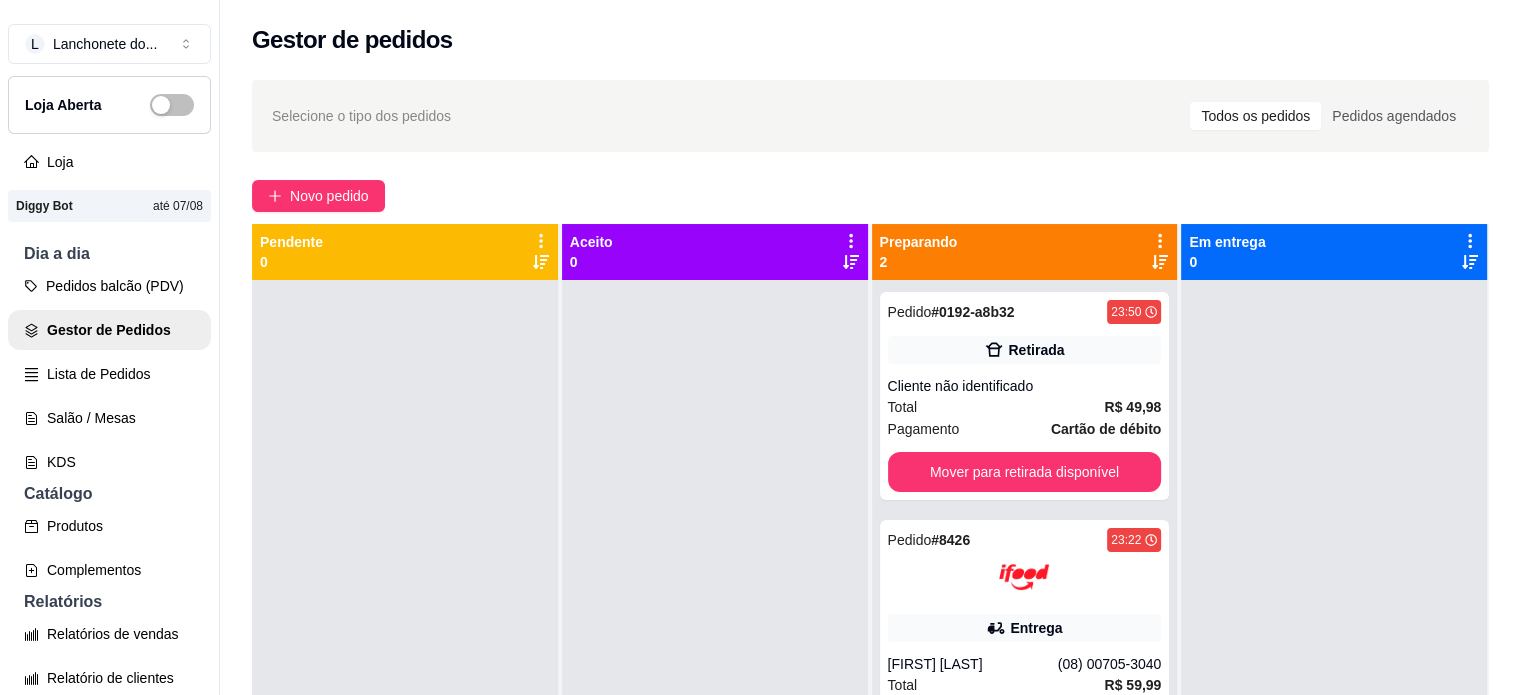 scroll, scrollTop: 319, scrollLeft: 0, axis: vertical 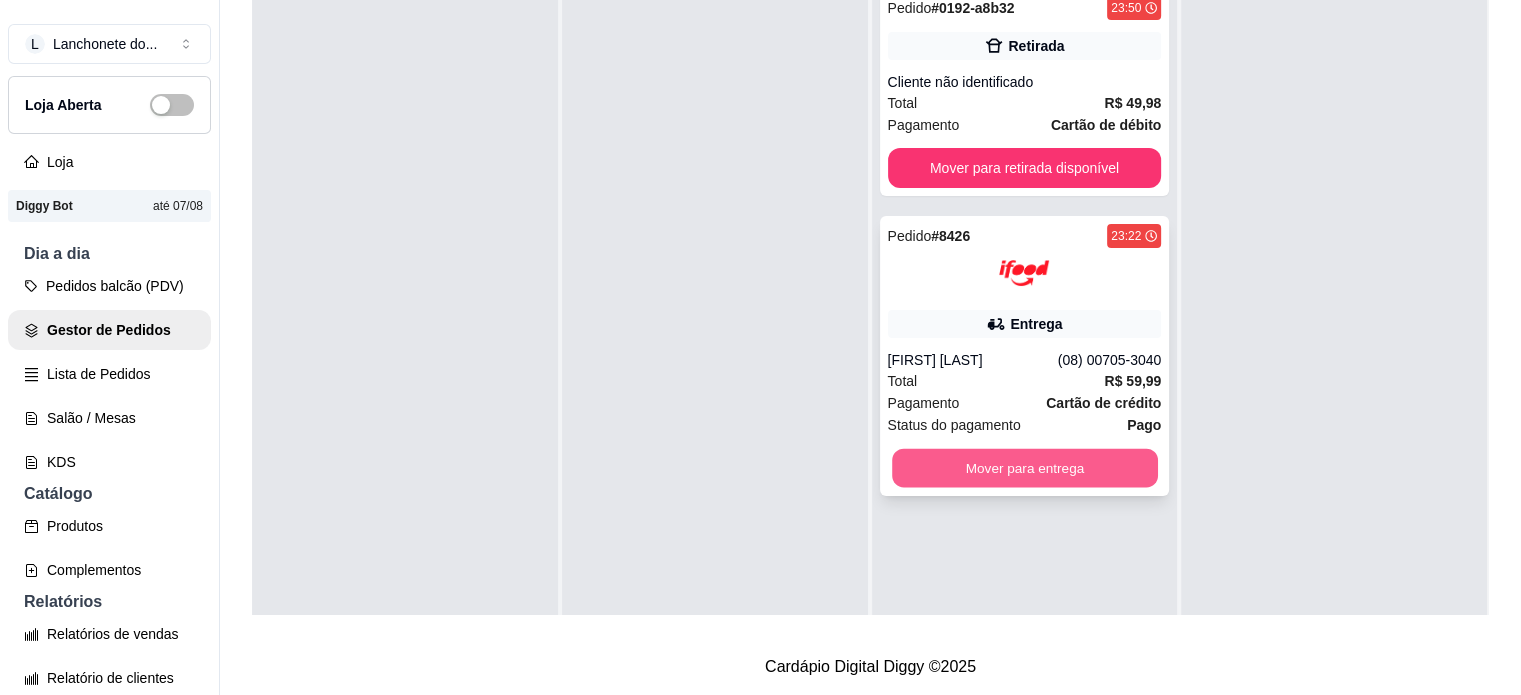 click on "Mover para entrega" at bounding box center [1025, 468] 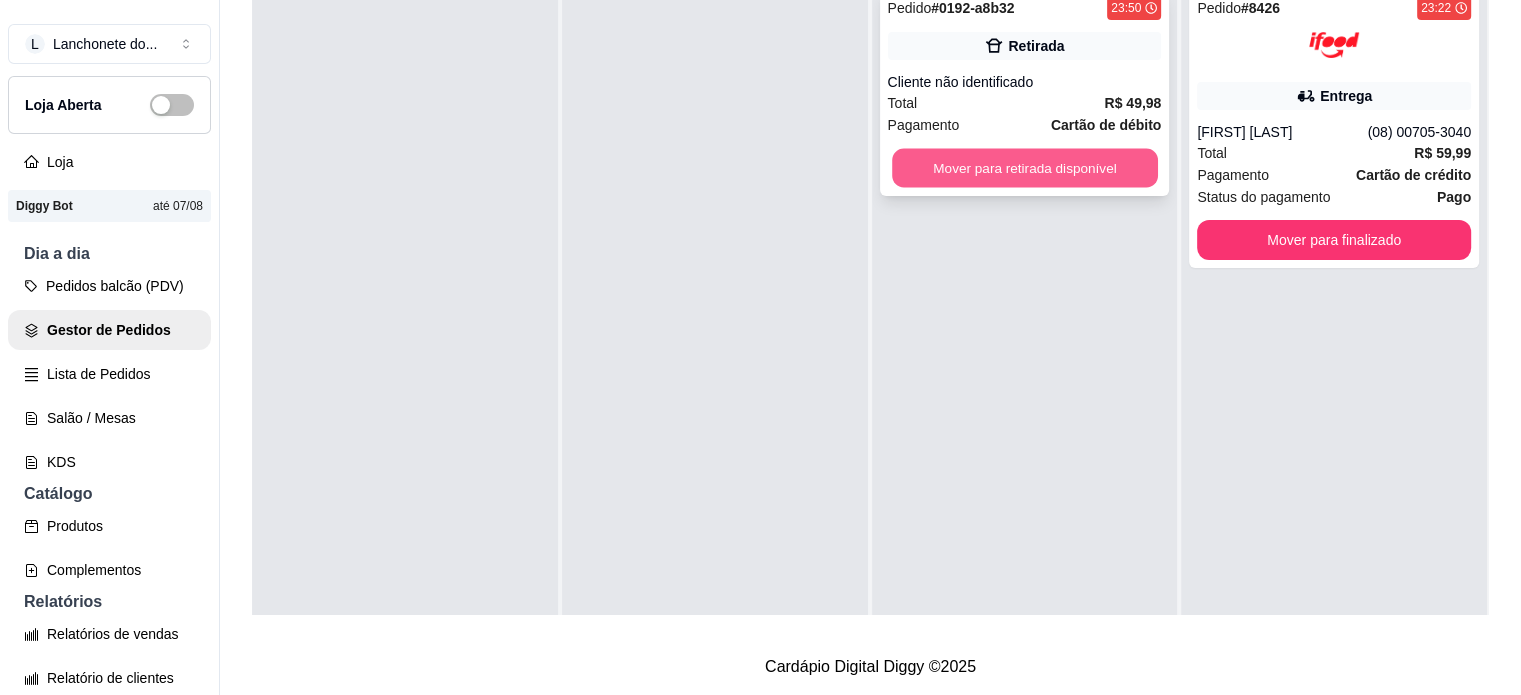click on "Mover para retirada disponível" at bounding box center [1025, 168] 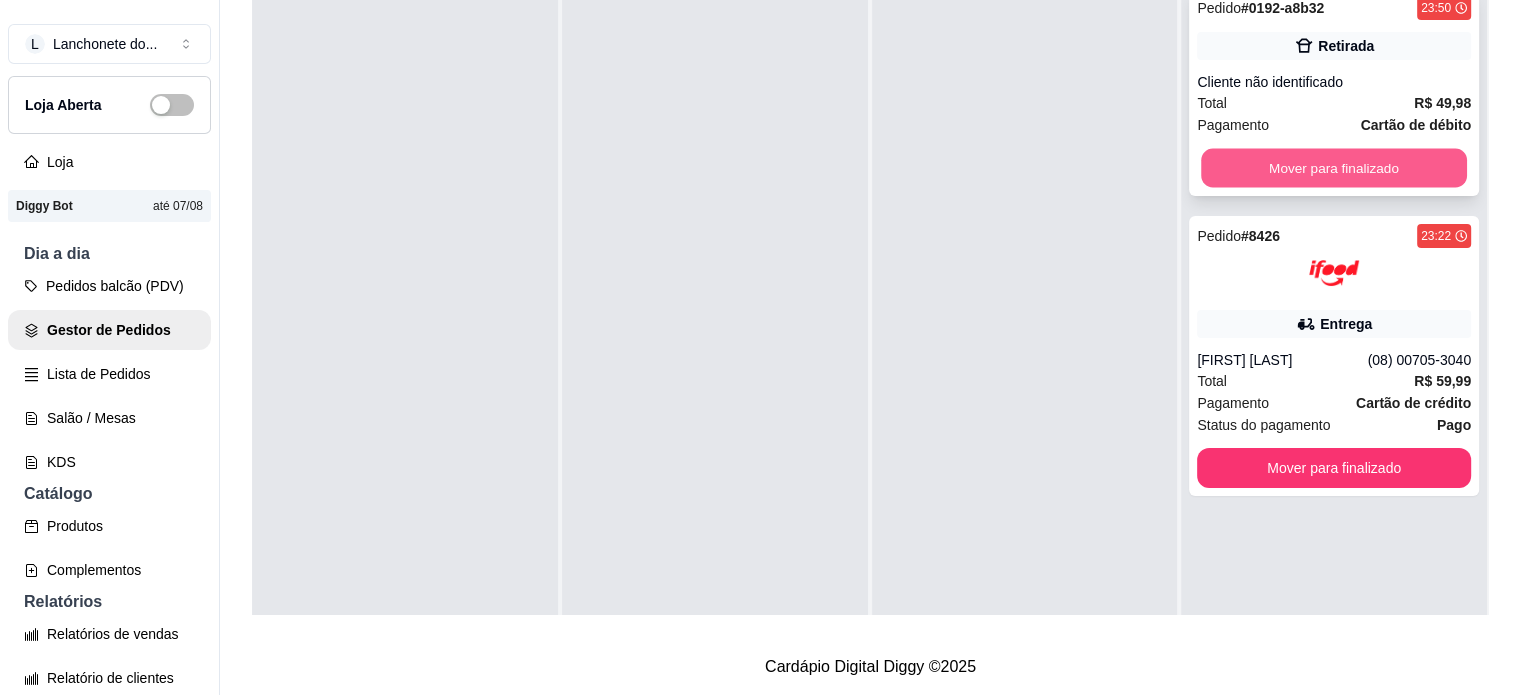 click on "Mover para finalizado" at bounding box center [1334, 168] 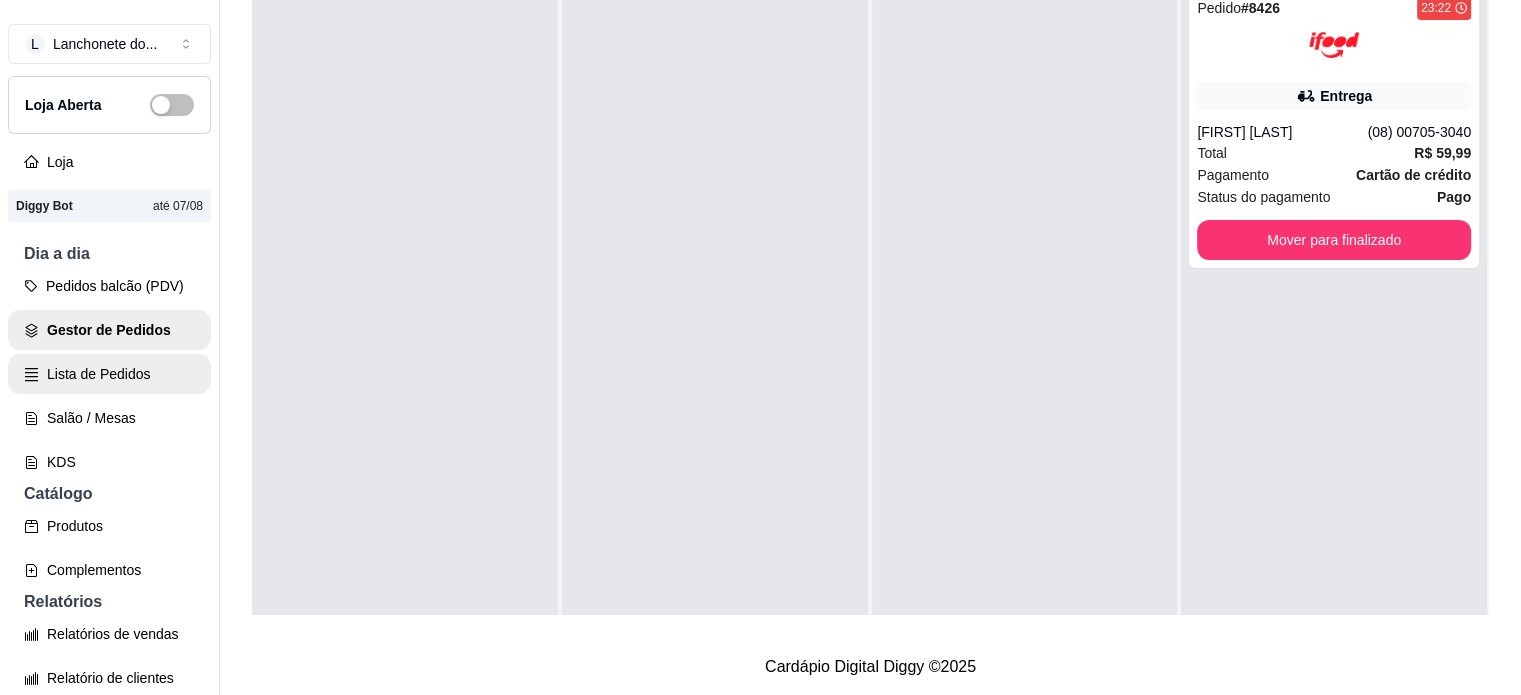 click on "Lista de Pedidos" at bounding box center (109, 374) 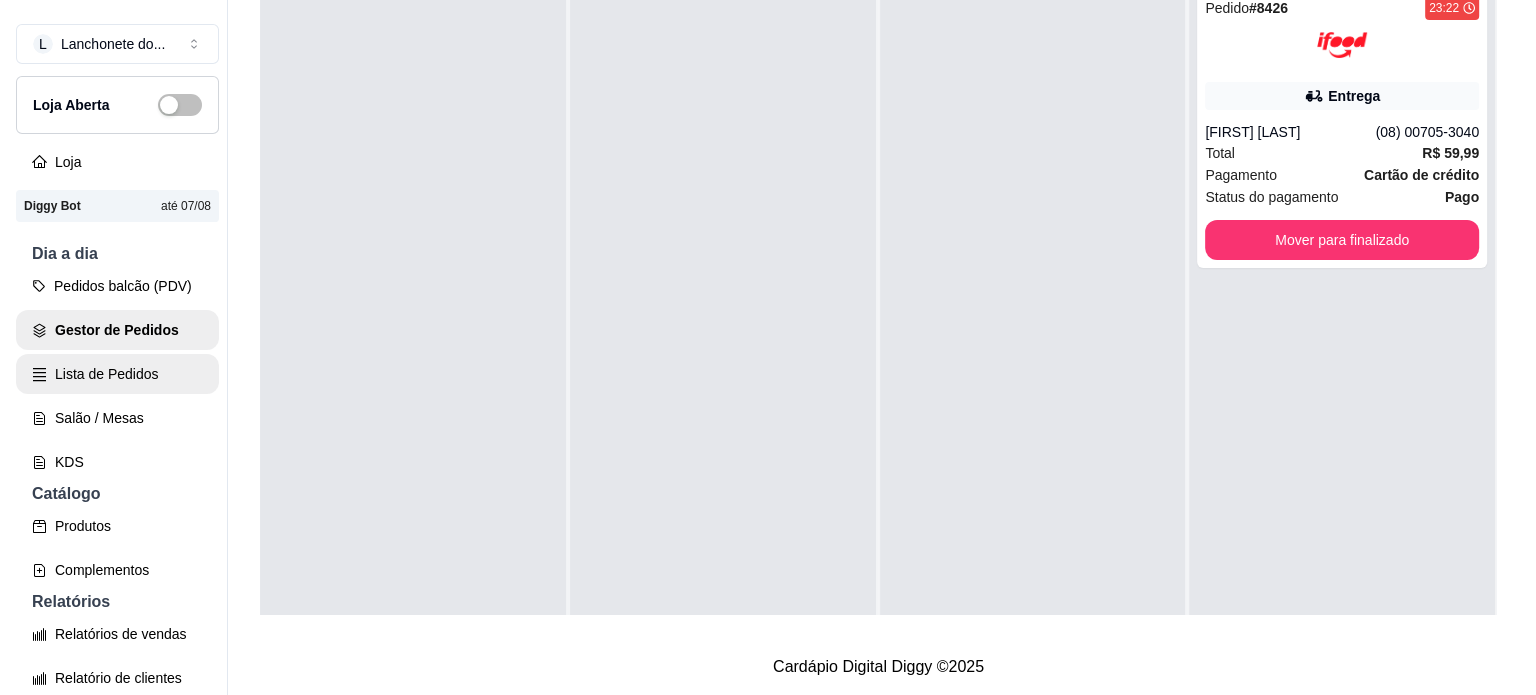 scroll, scrollTop: 0, scrollLeft: 0, axis: both 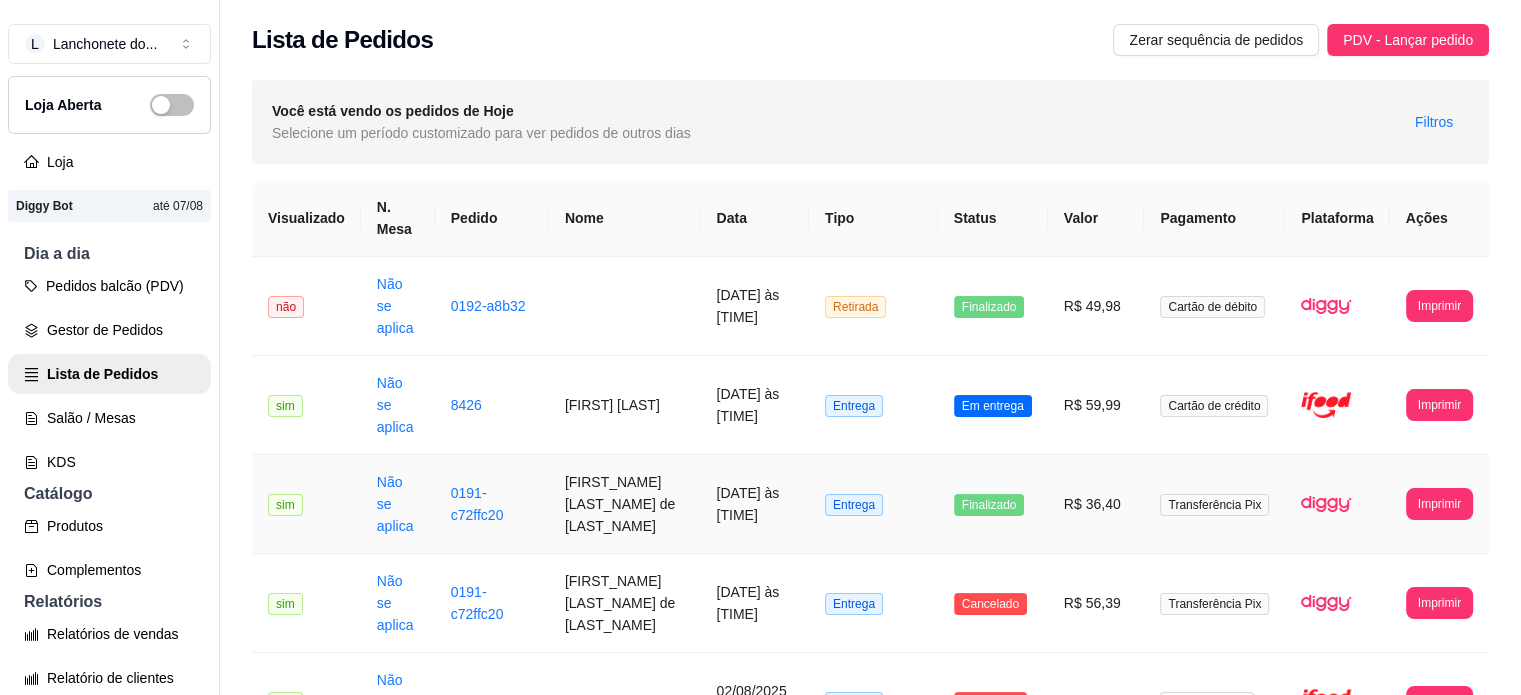 click on "[FIRST_NAME] [LAST_NAME] de [LAST_NAME]" at bounding box center (625, 504) 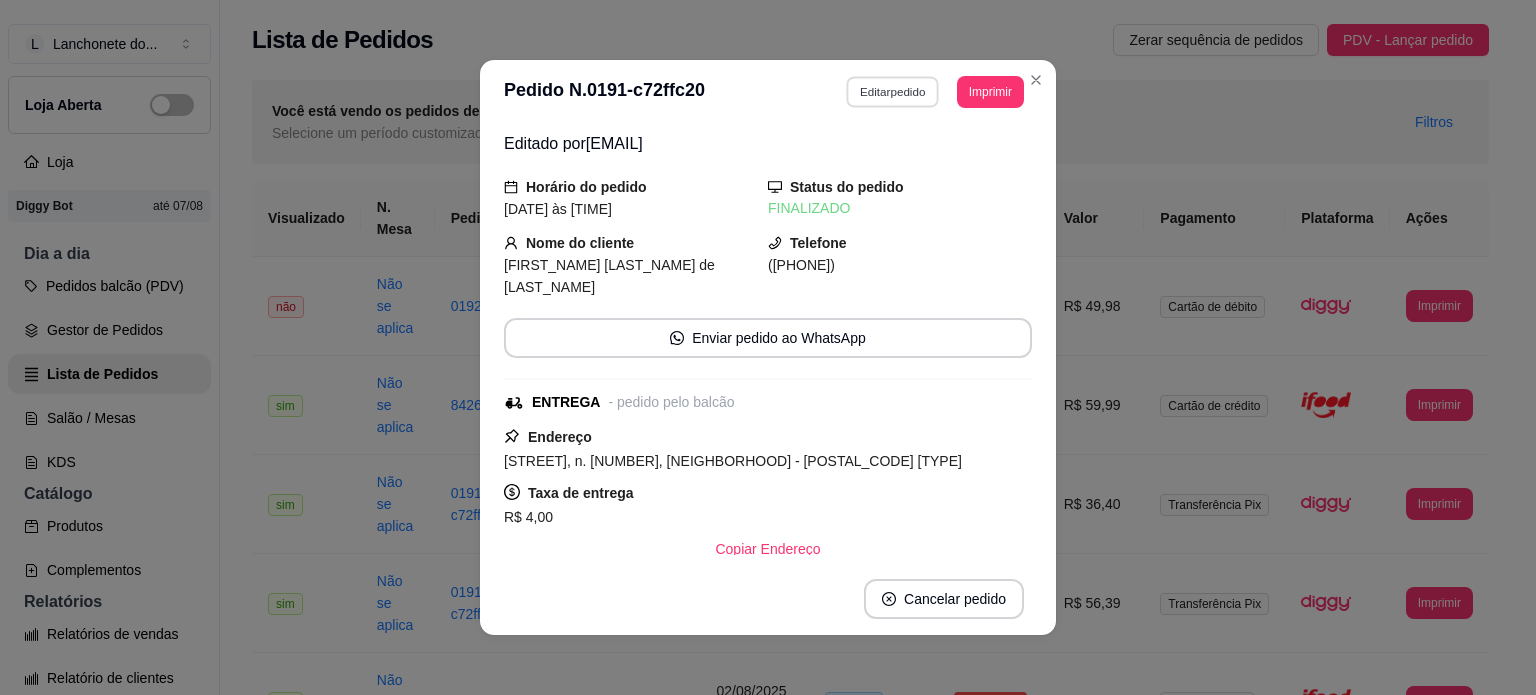click on "Editar  pedido" at bounding box center (893, 91) 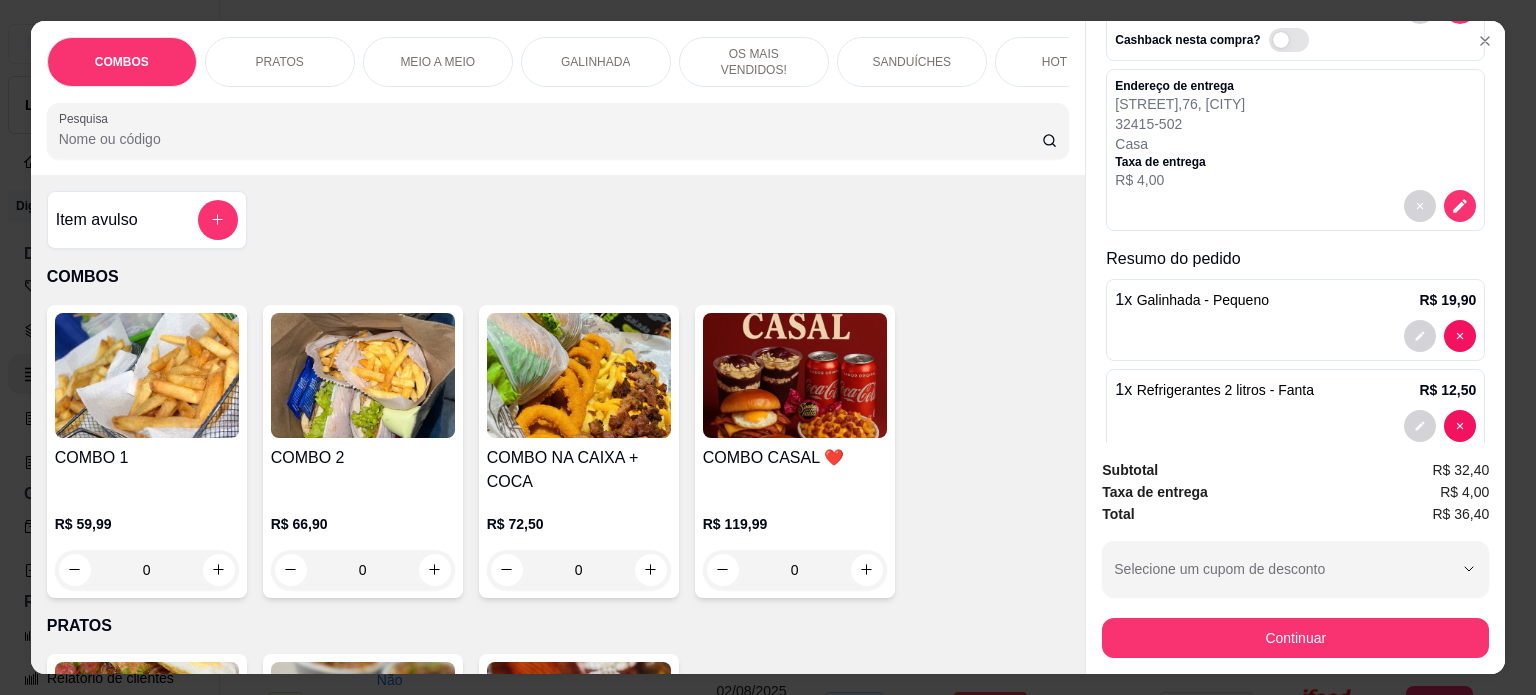 scroll, scrollTop: 197, scrollLeft: 0, axis: vertical 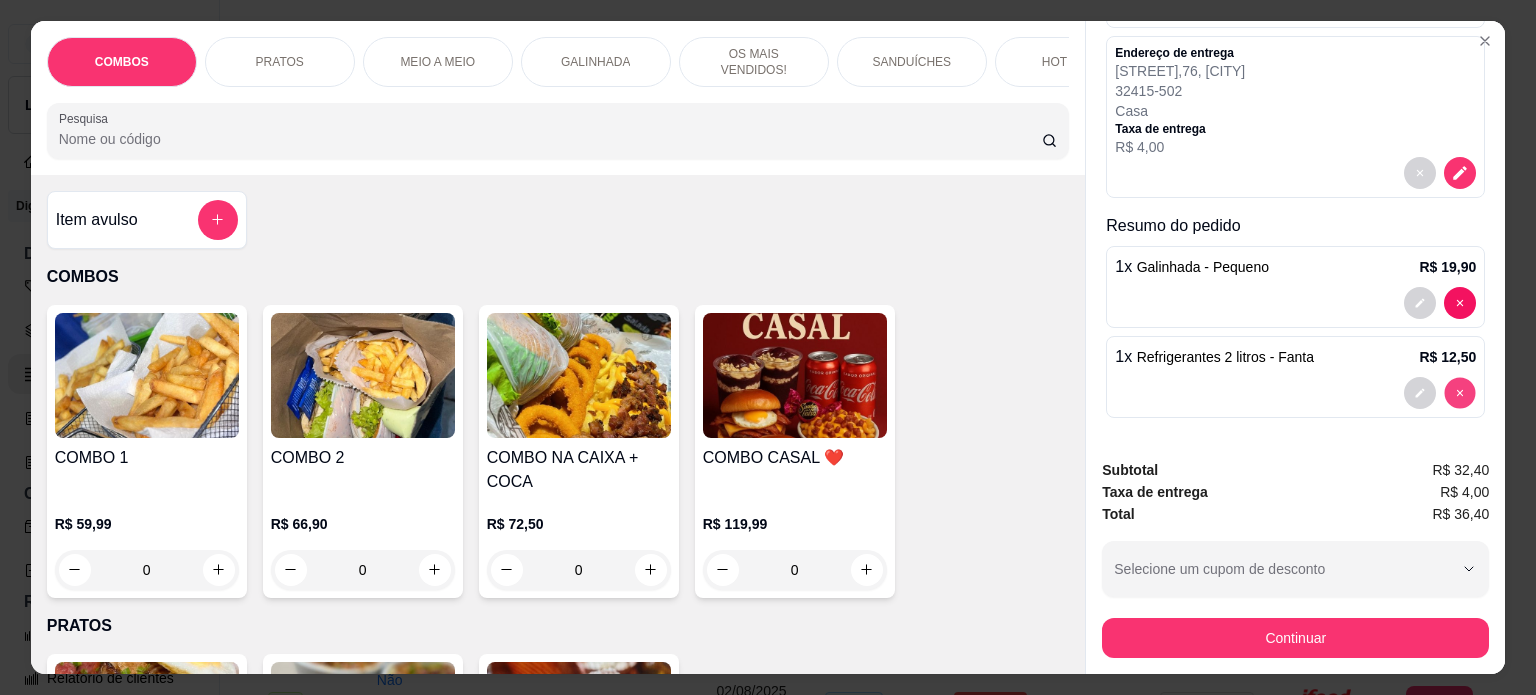 type on "0" 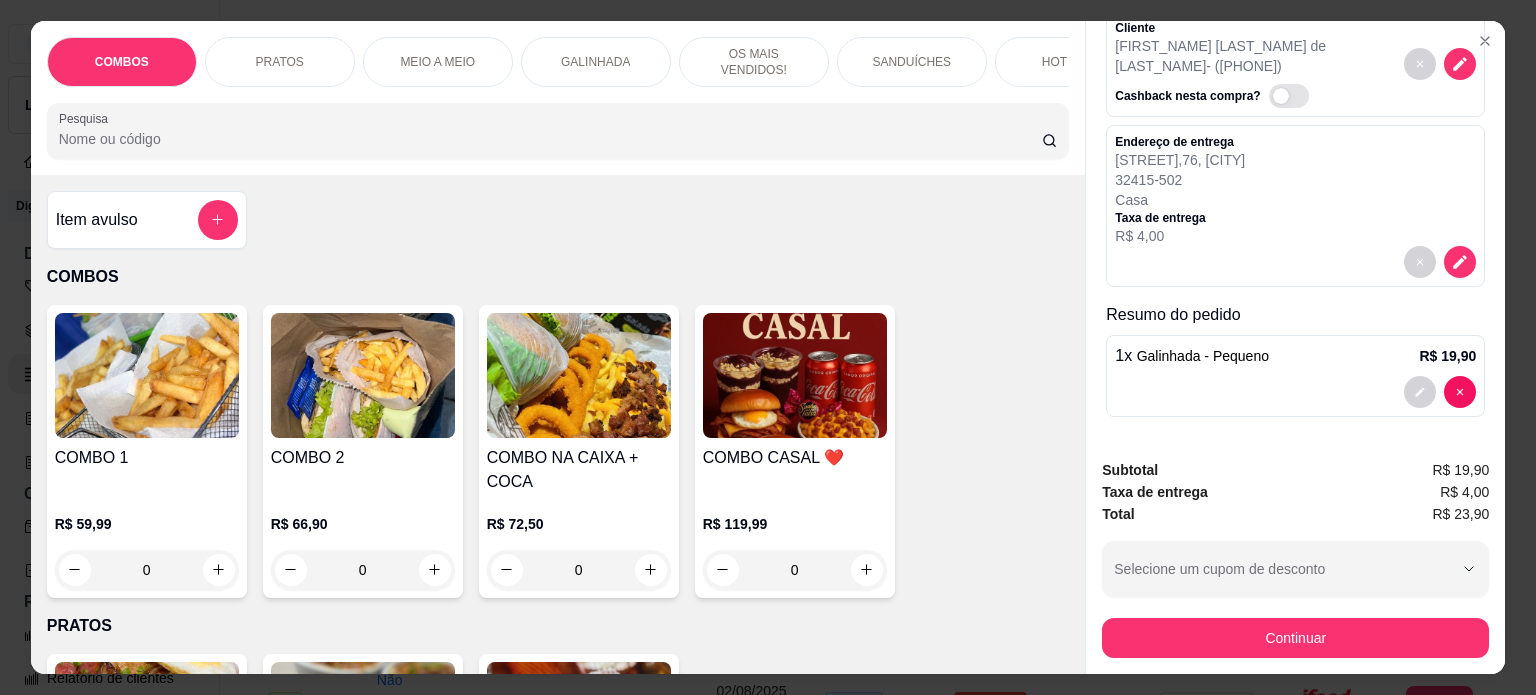 click on "COMBOS  PRATOS  MEIO A MEIO  GALINHADA OS MAIS VENDIDOS! SANDUÍCHES HOT DOG MACARRÃO NA CHAPA  PORÇÕES  MONTE SEU COPO DE AÇAÍ  VITAMINAS DE AÇAÍ  BEBIDAS  Pesquisa" at bounding box center (558, 98) 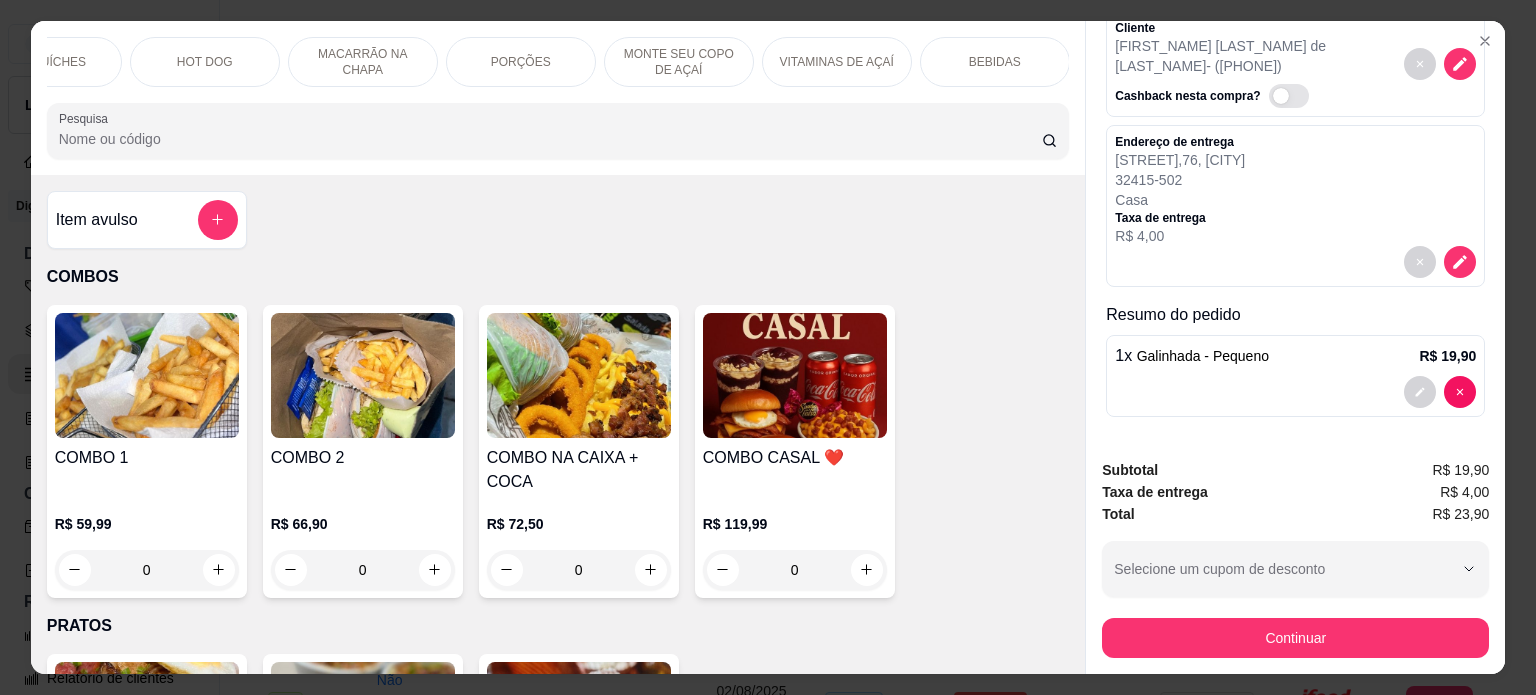 click on "BEBIDAS" at bounding box center [995, 62] 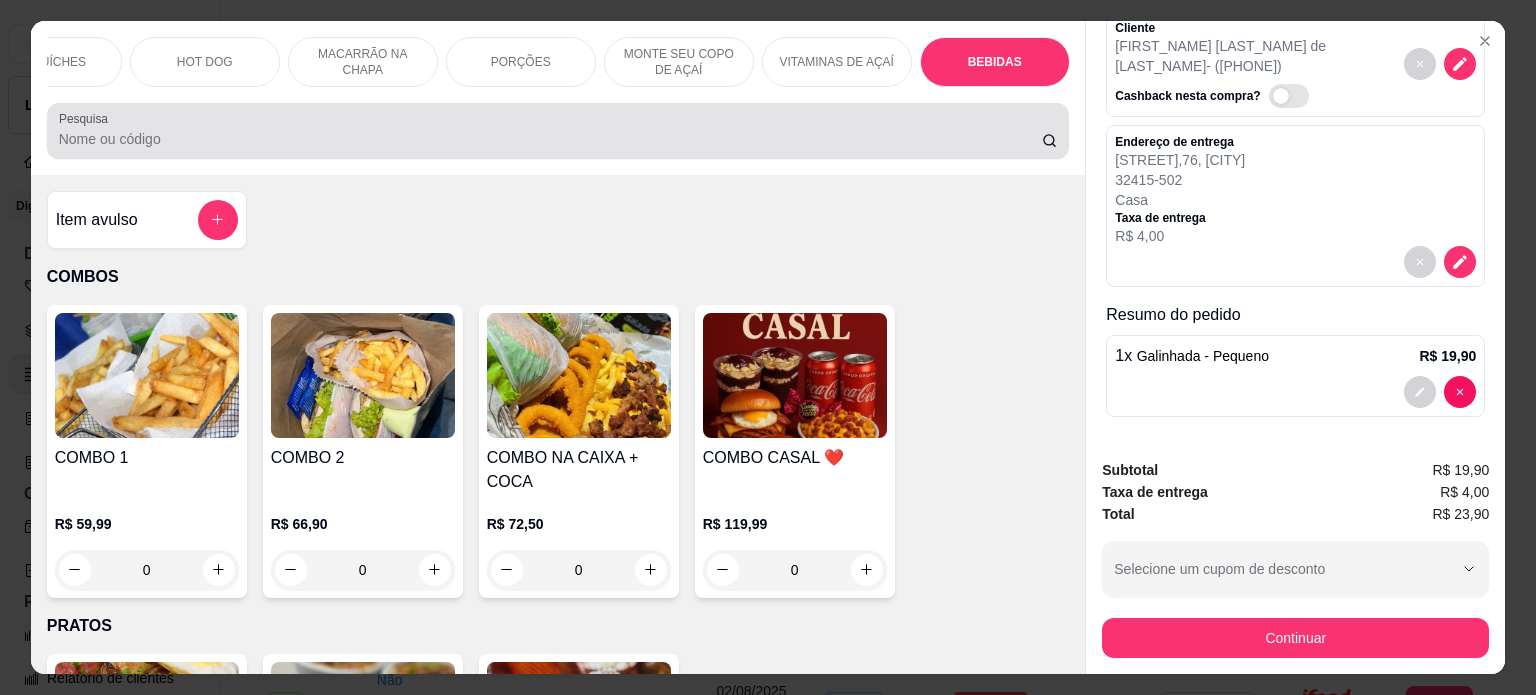 scroll, scrollTop: 4681, scrollLeft: 0, axis: vertical 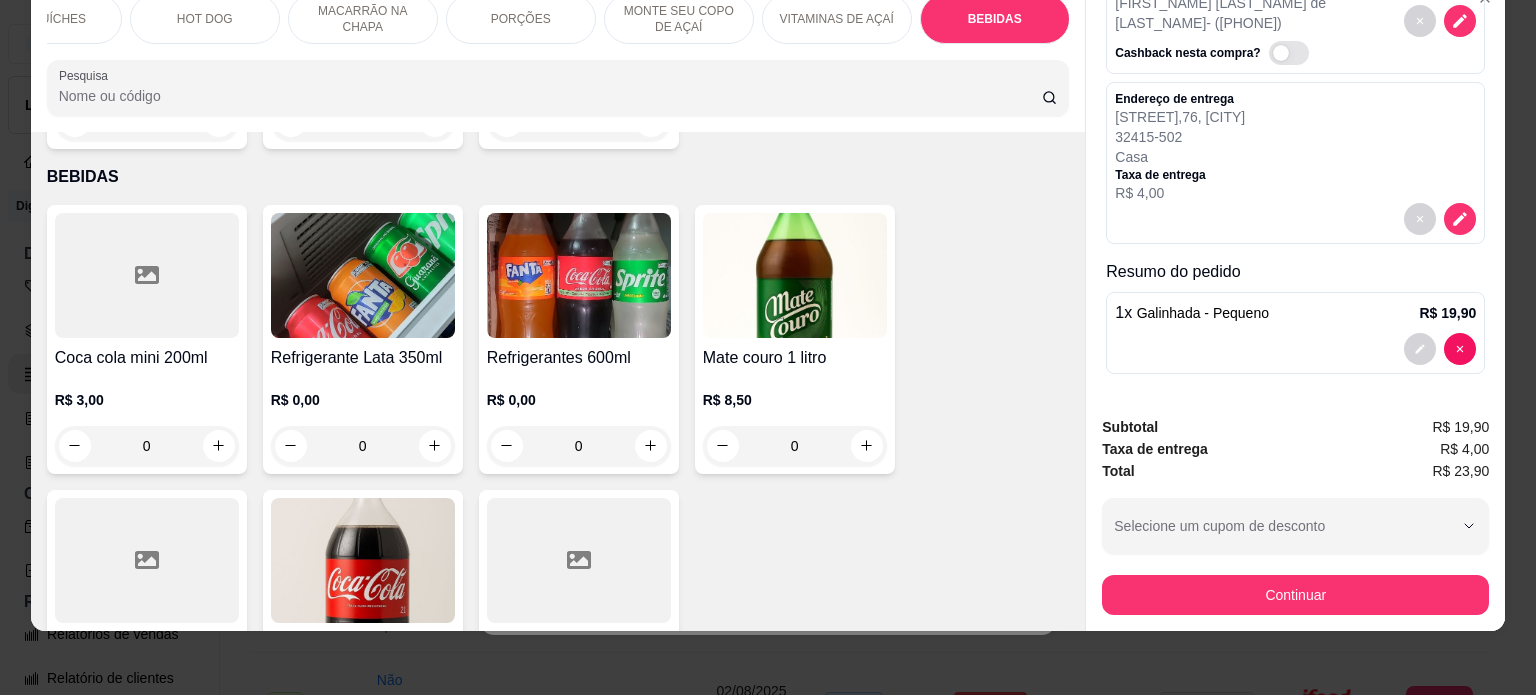 click on "Refrigerantes 600ml" at bounding box center (579, 358) 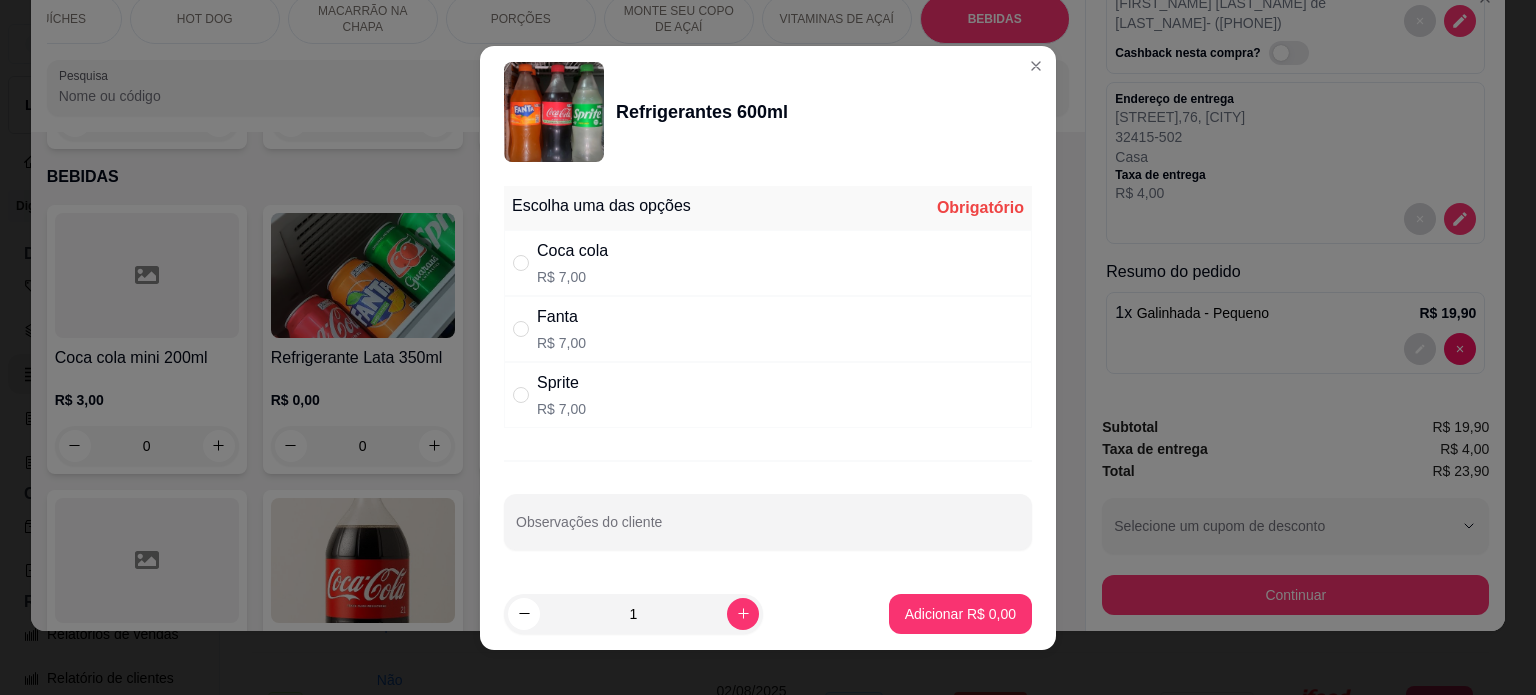 click on "Coca cola  R$ 7,00" at bounding box center (768, 263) 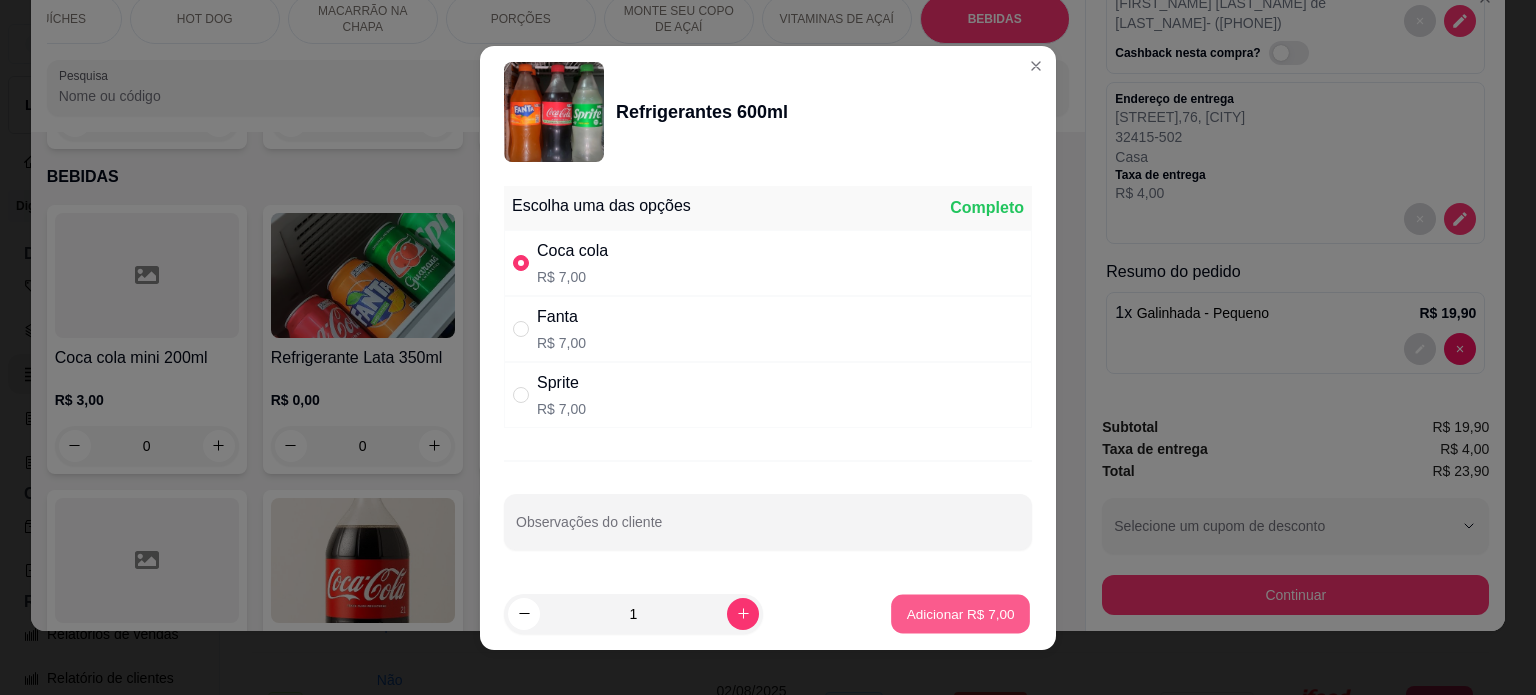 click on "Adicionar   R$ 7,00" at bounding box center (960, 613) 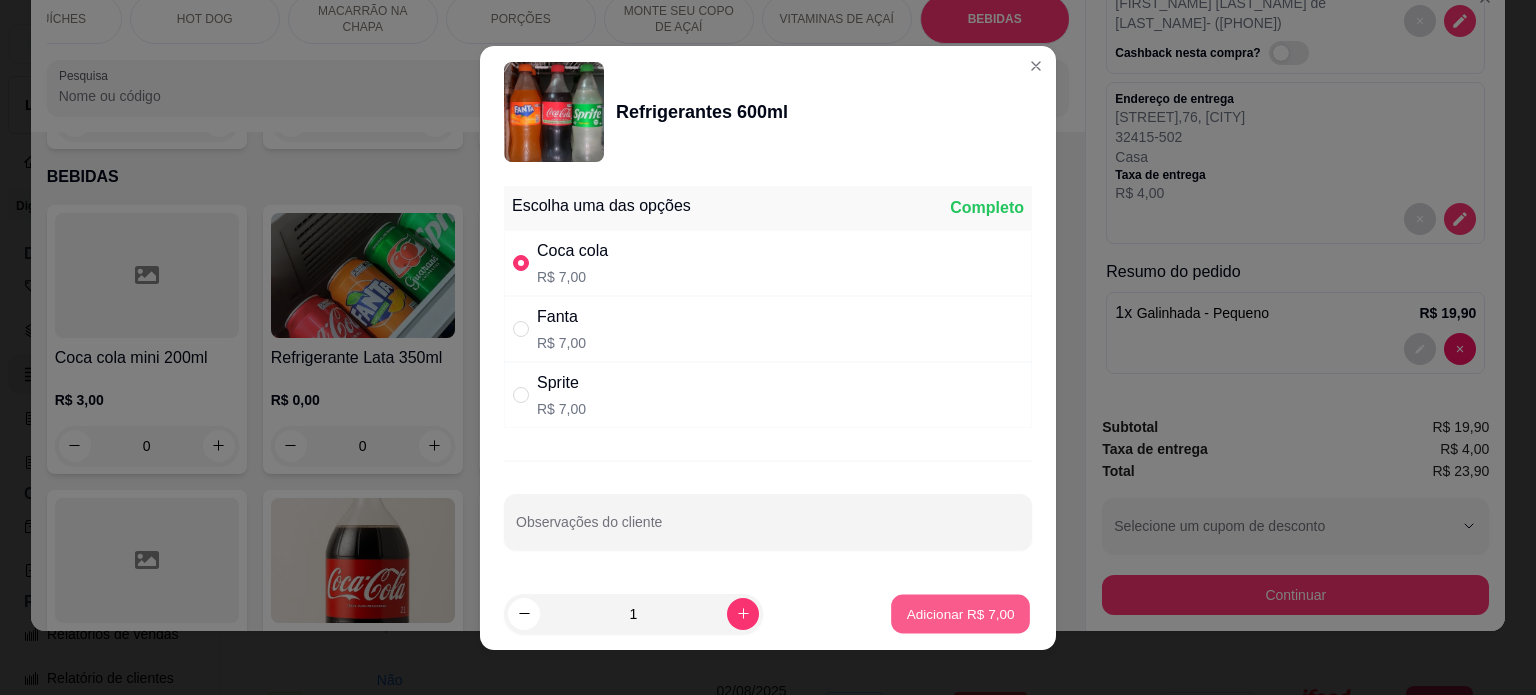 scroll, scrollTop: 197, scrollLeft: 0, axis: vertical 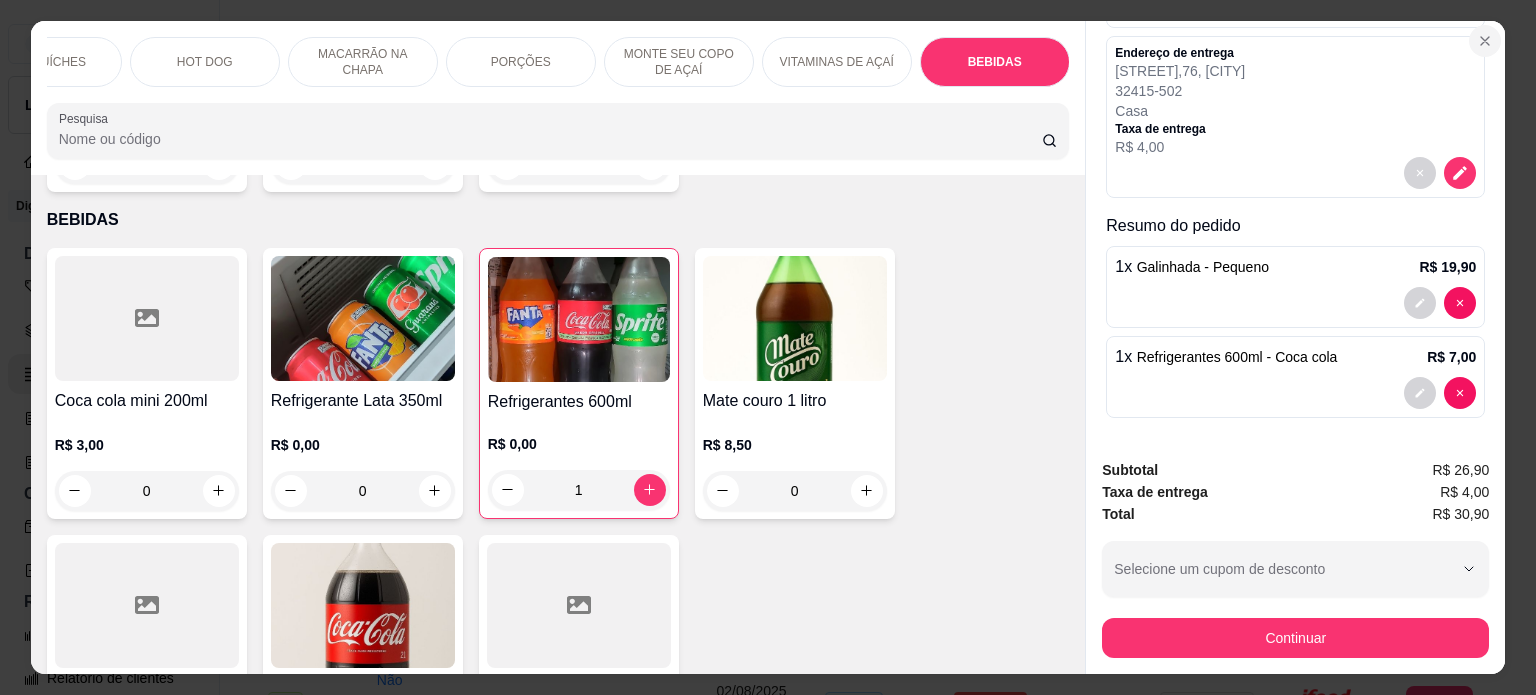 click at bounding box center (1485, 41) 